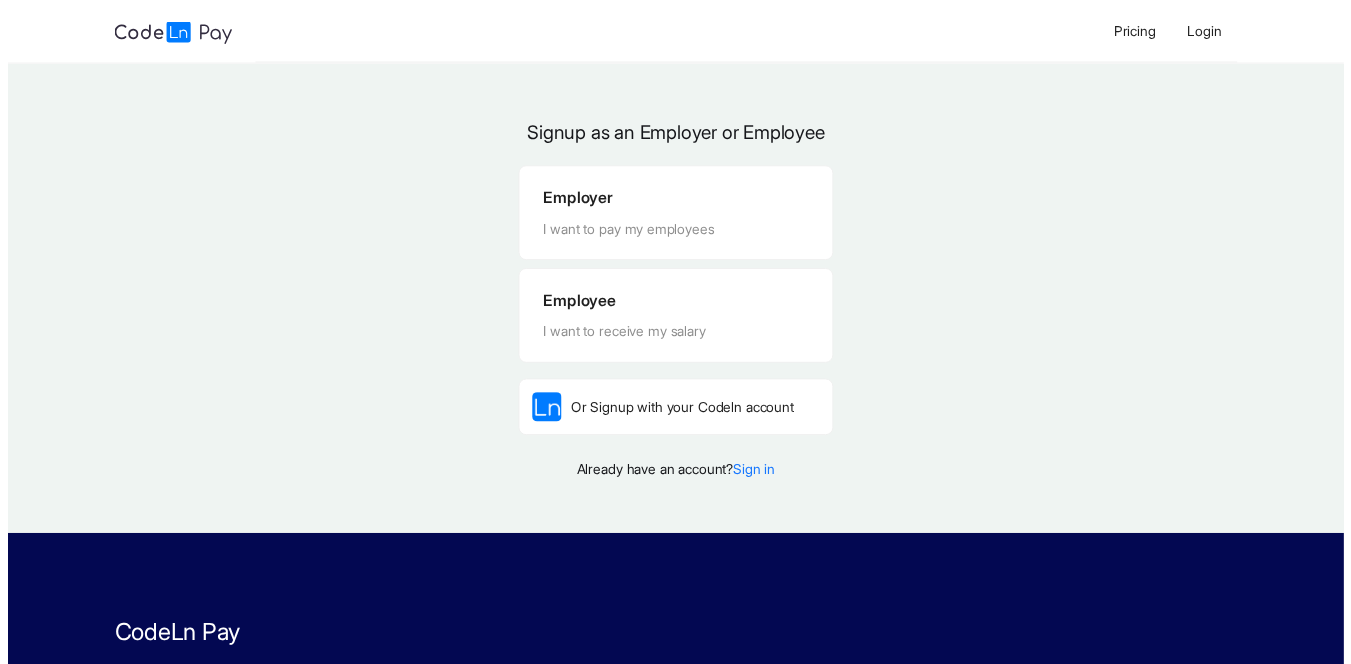 scroll, scrollTop: 0, scrollLeft: 0, axis: both 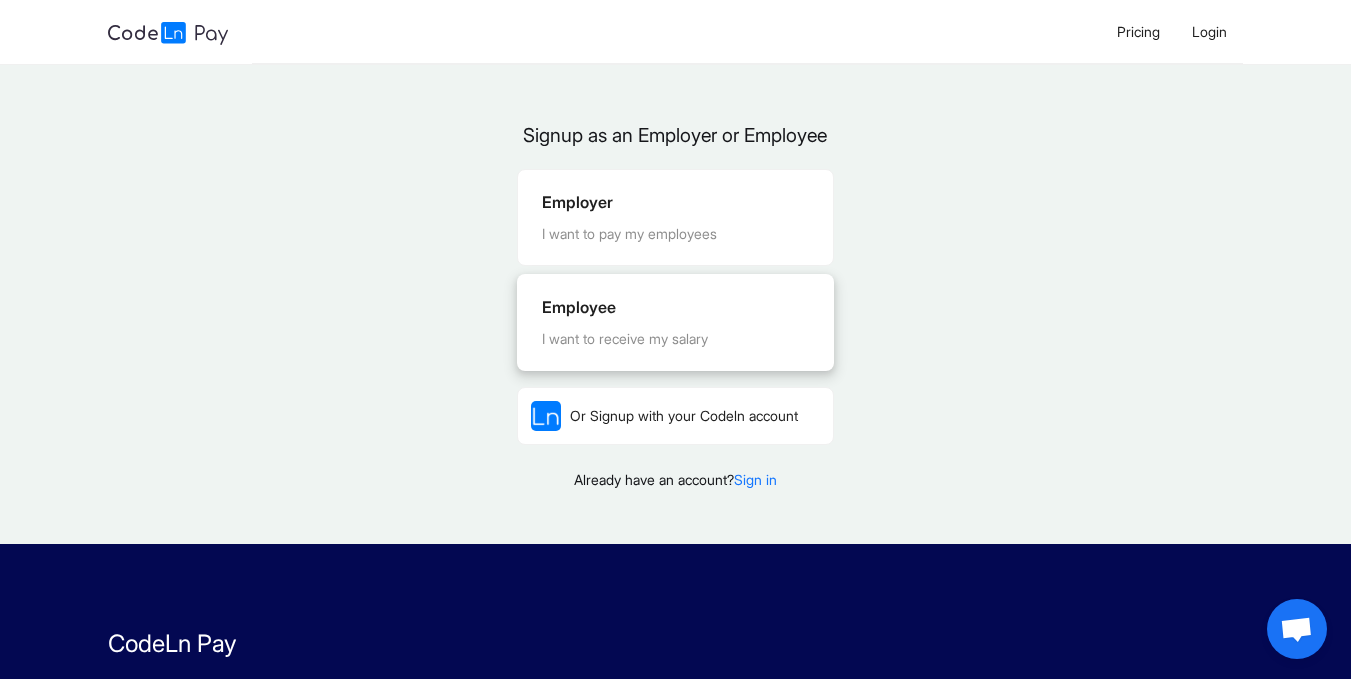 click on "Employee" at bounding box center [675, 307] 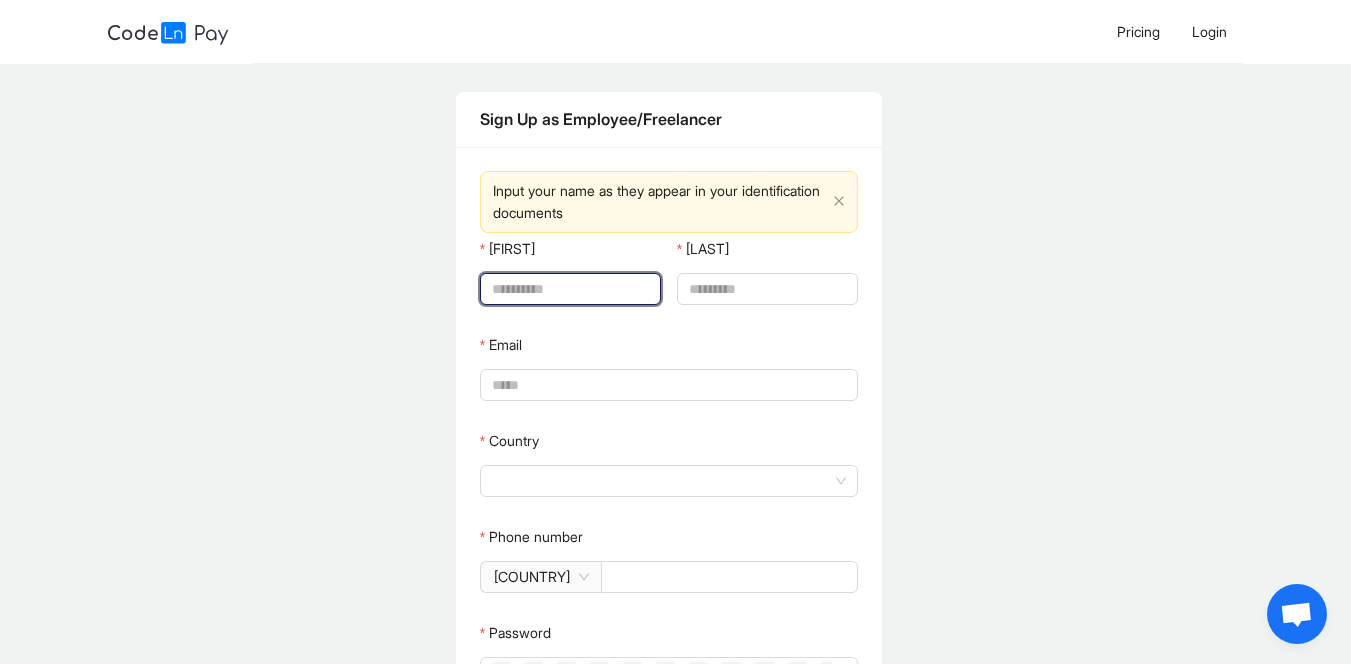 click on "[FIRST]" at bounding box center (568, 289) 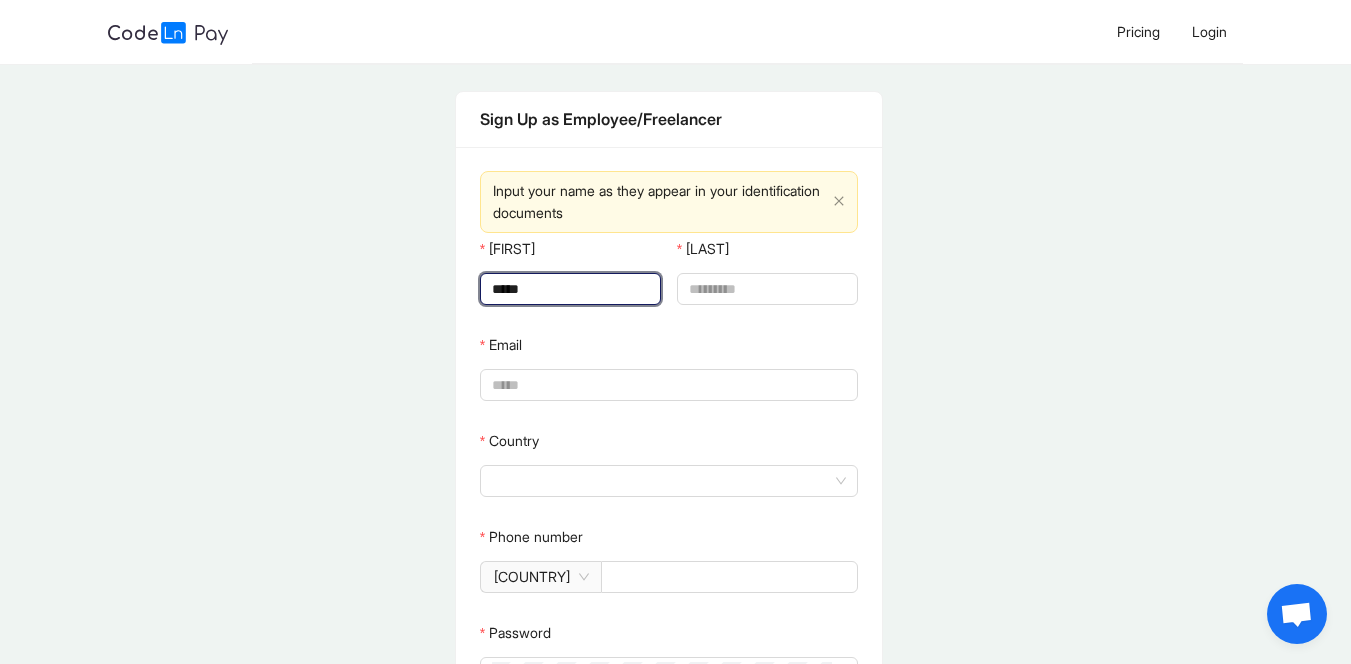 type on "*****" 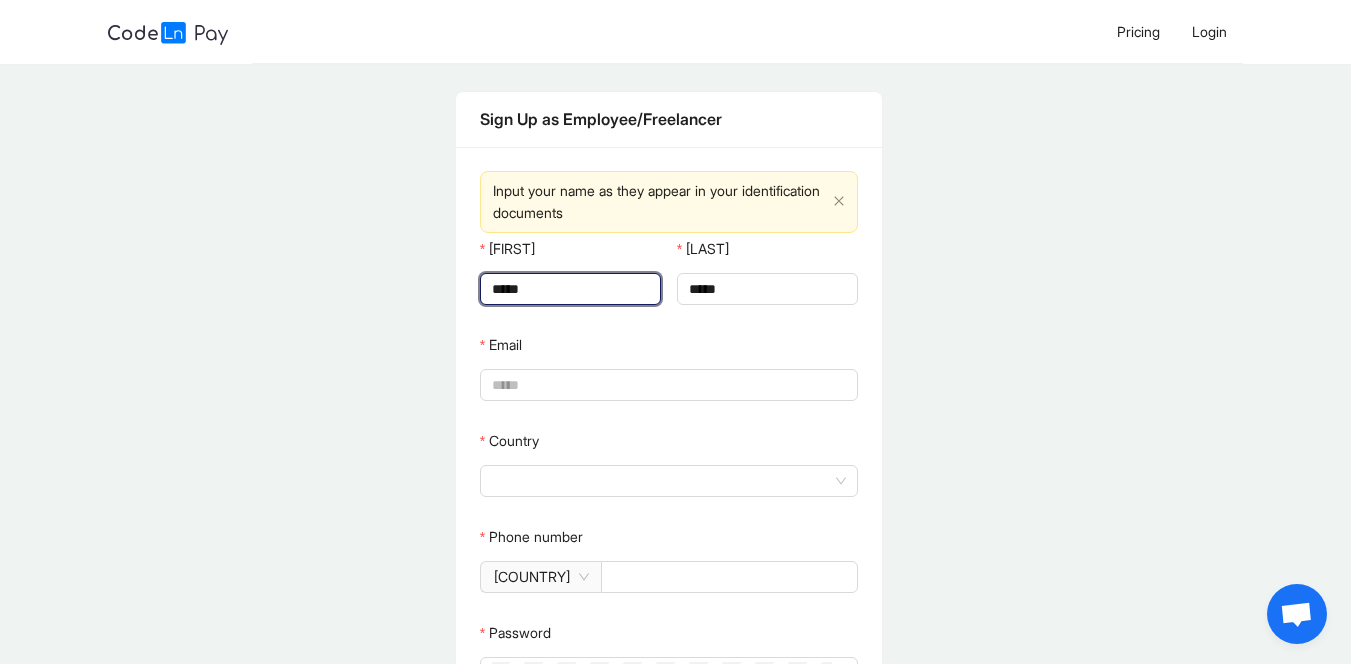 type on "*****" 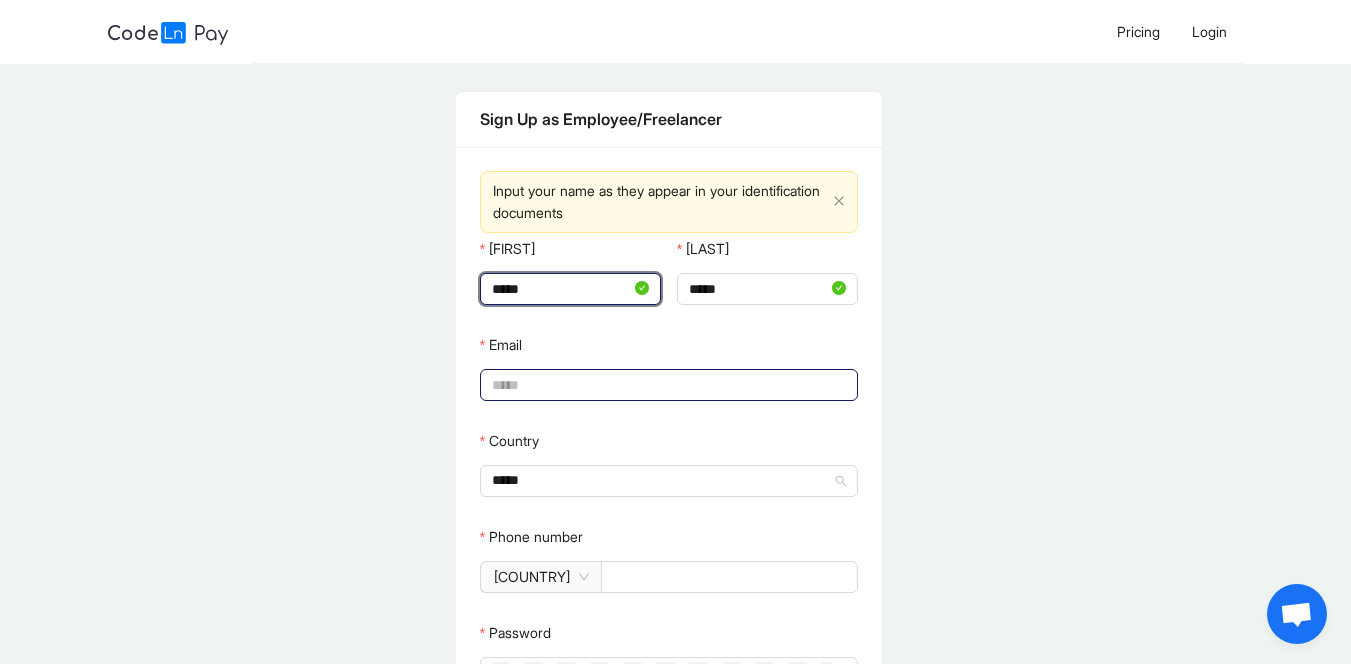 type 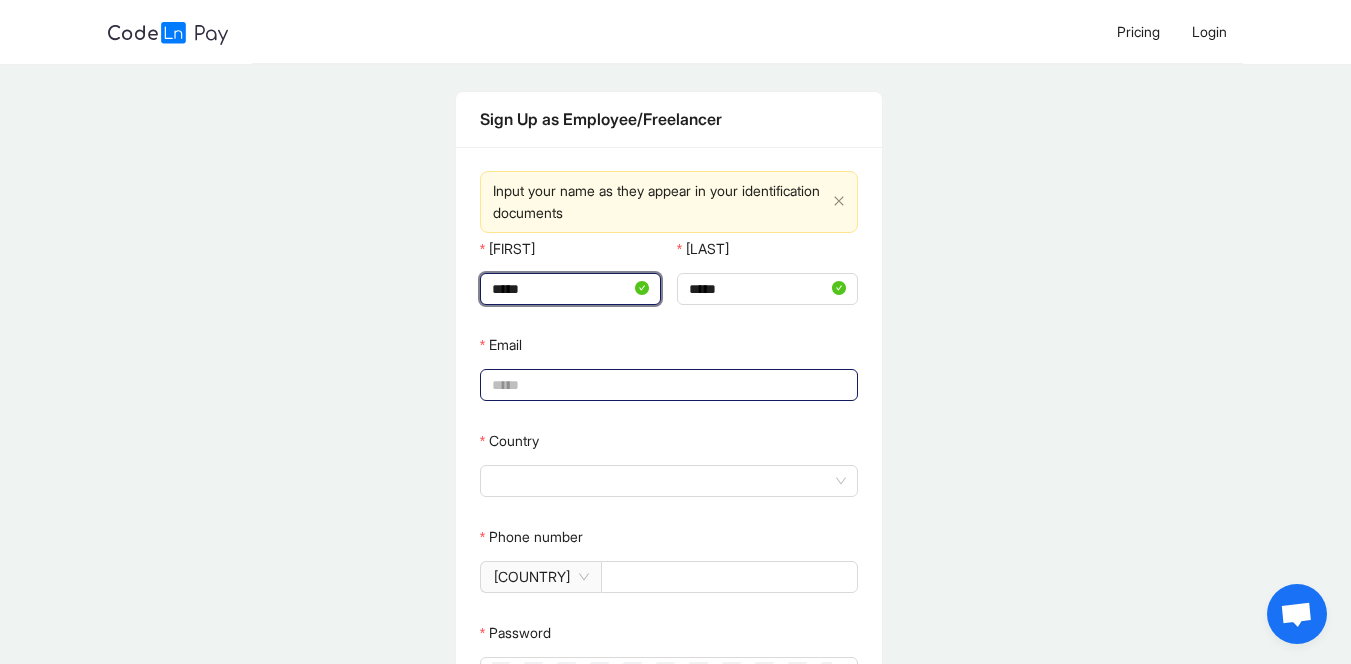 click on "Email" at bounding box center [667, 385] 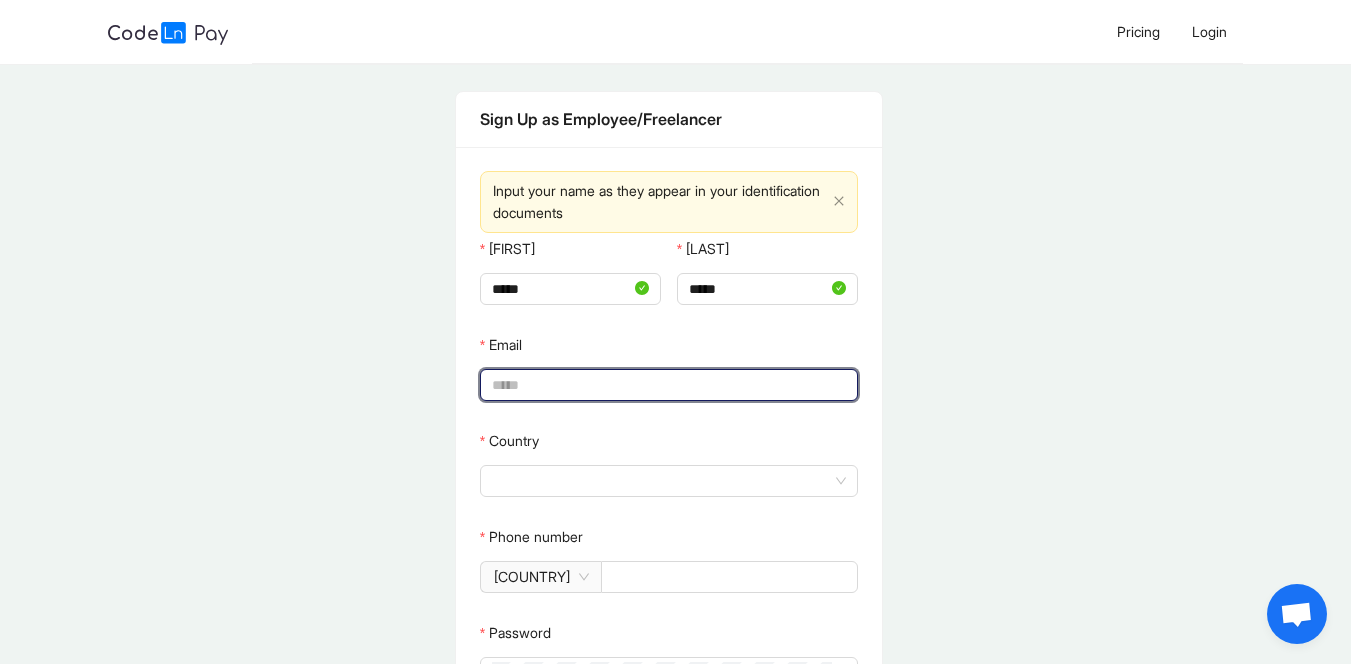 click on "Email" at bounding box center (667, 385) 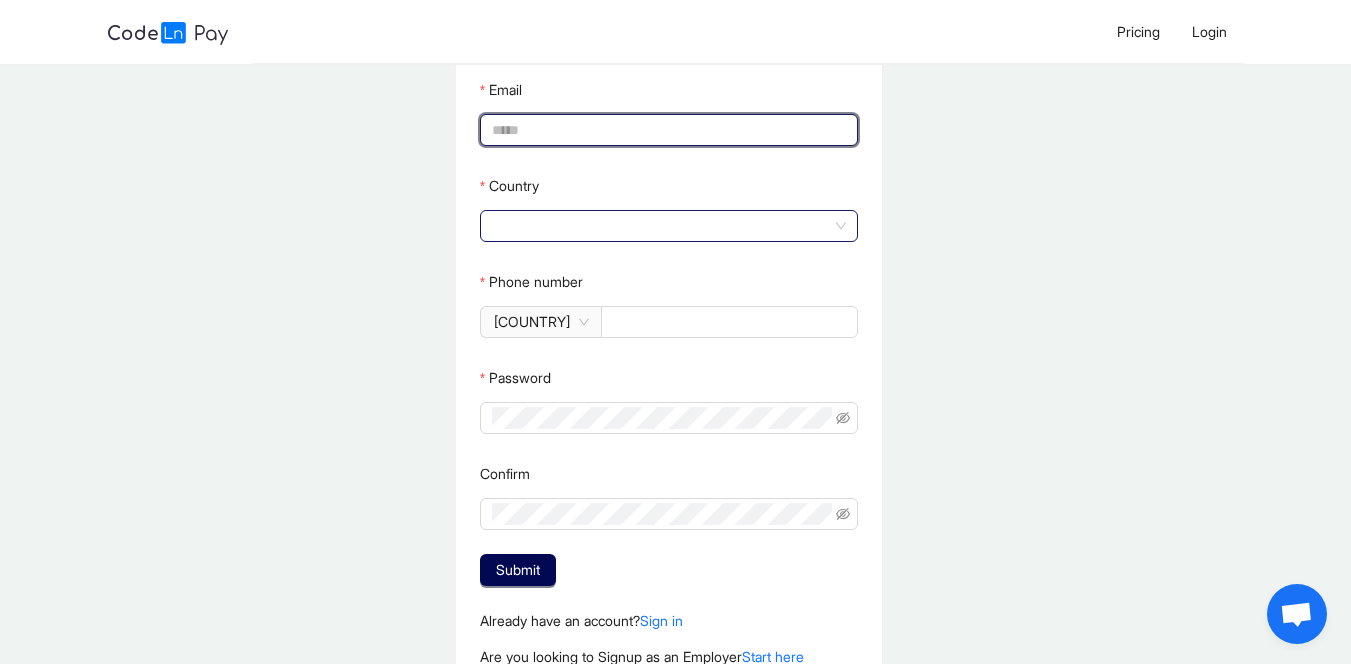 scroll, scrollTop: 310, scrollLeft: 0, axis: vertical 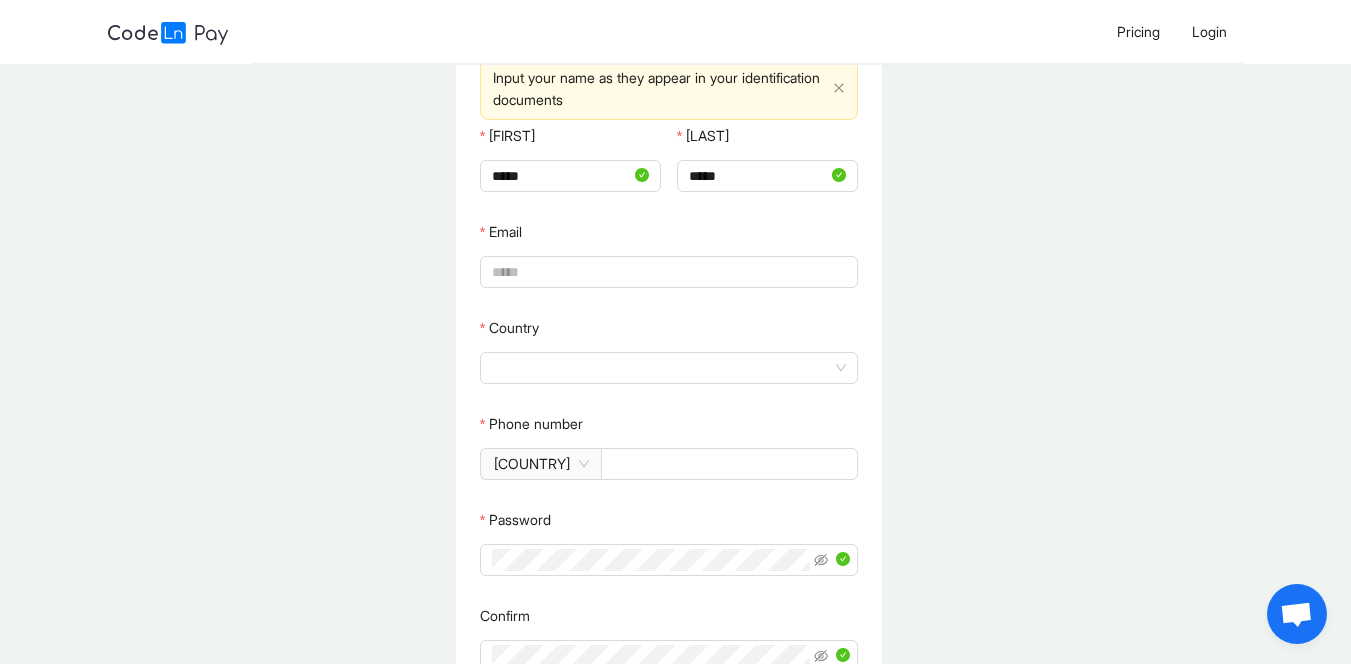 click on "Phone number" 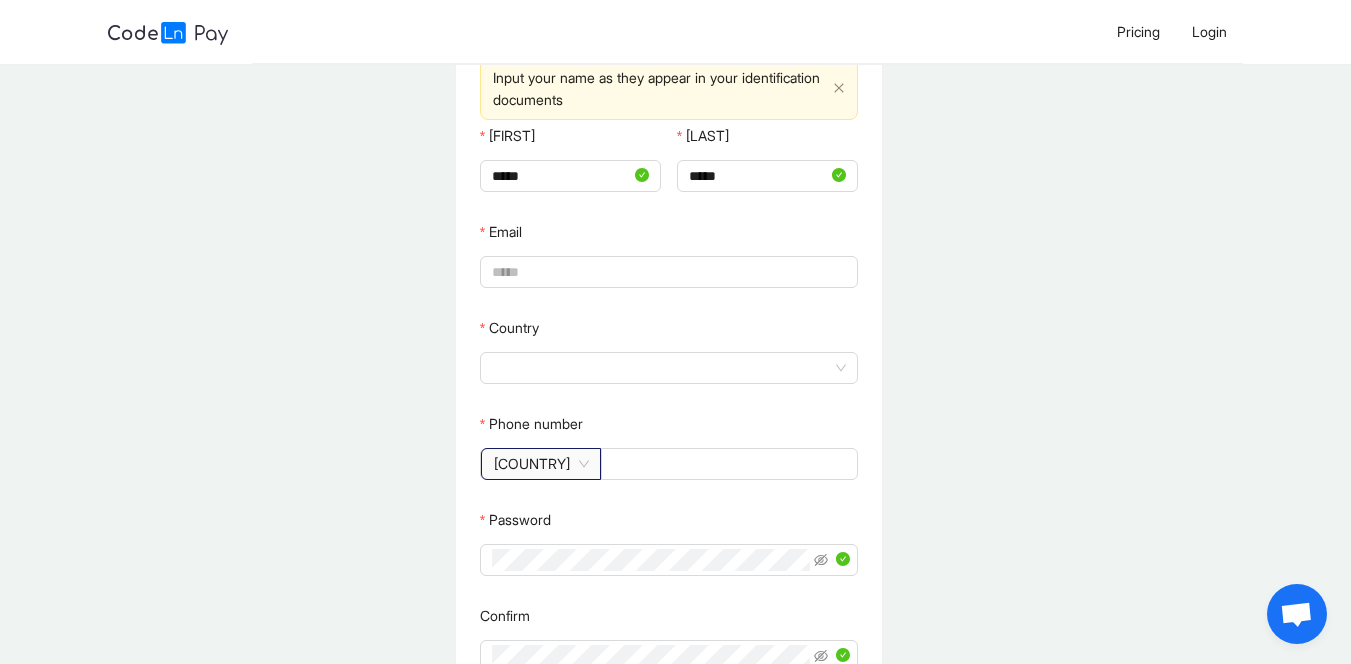 click on "[COUNTRY]" 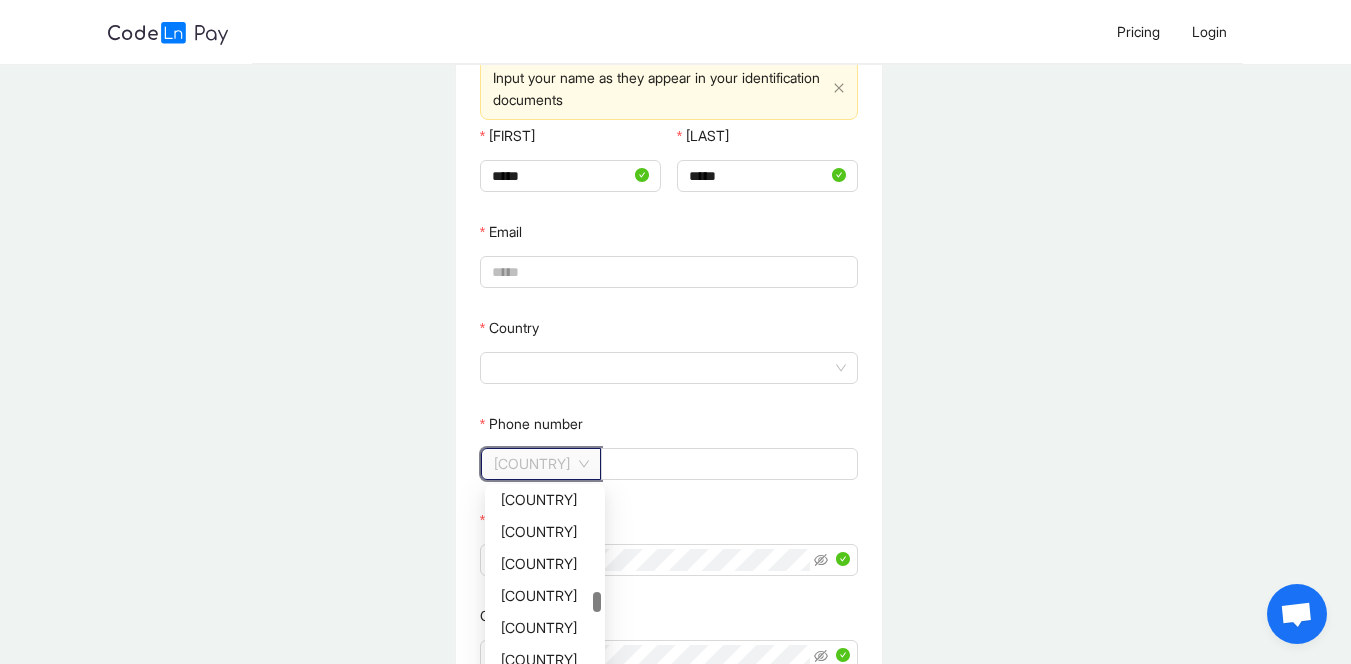 scroll, scrollTop: 2520, scrollLeft: 0, axis: vertical 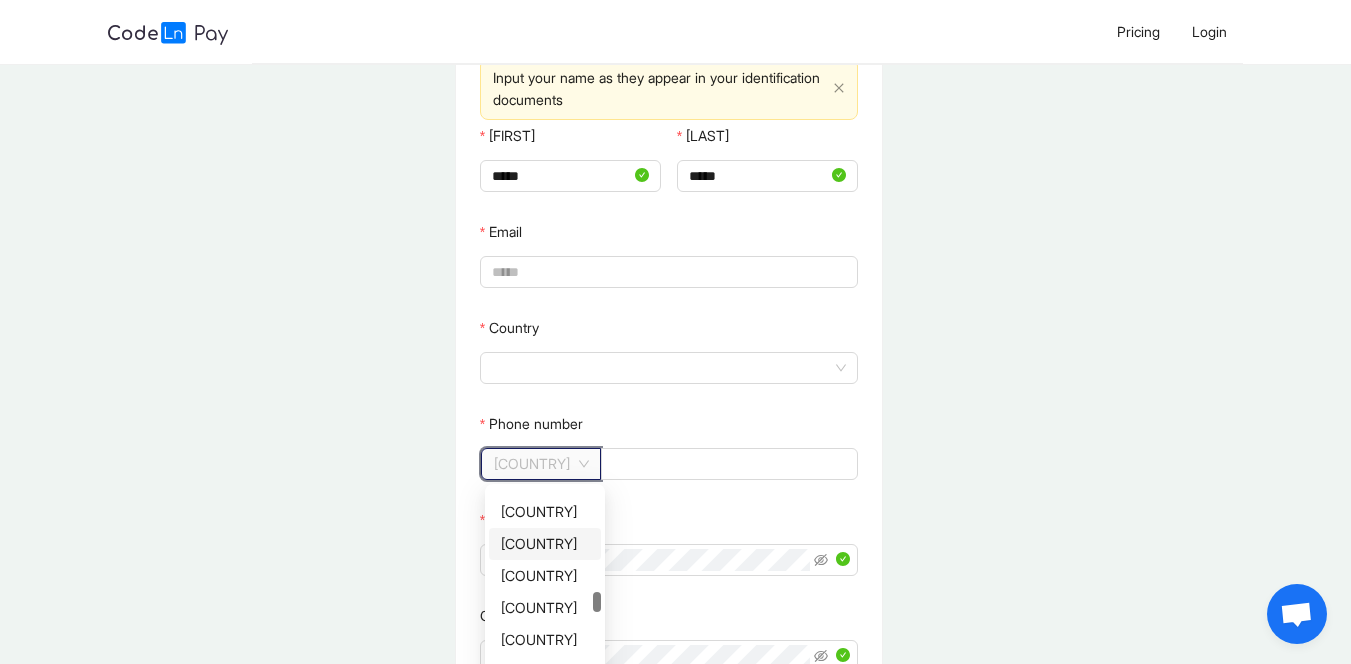 click on "[COUNTRY]" at bounding box center [545, 544] 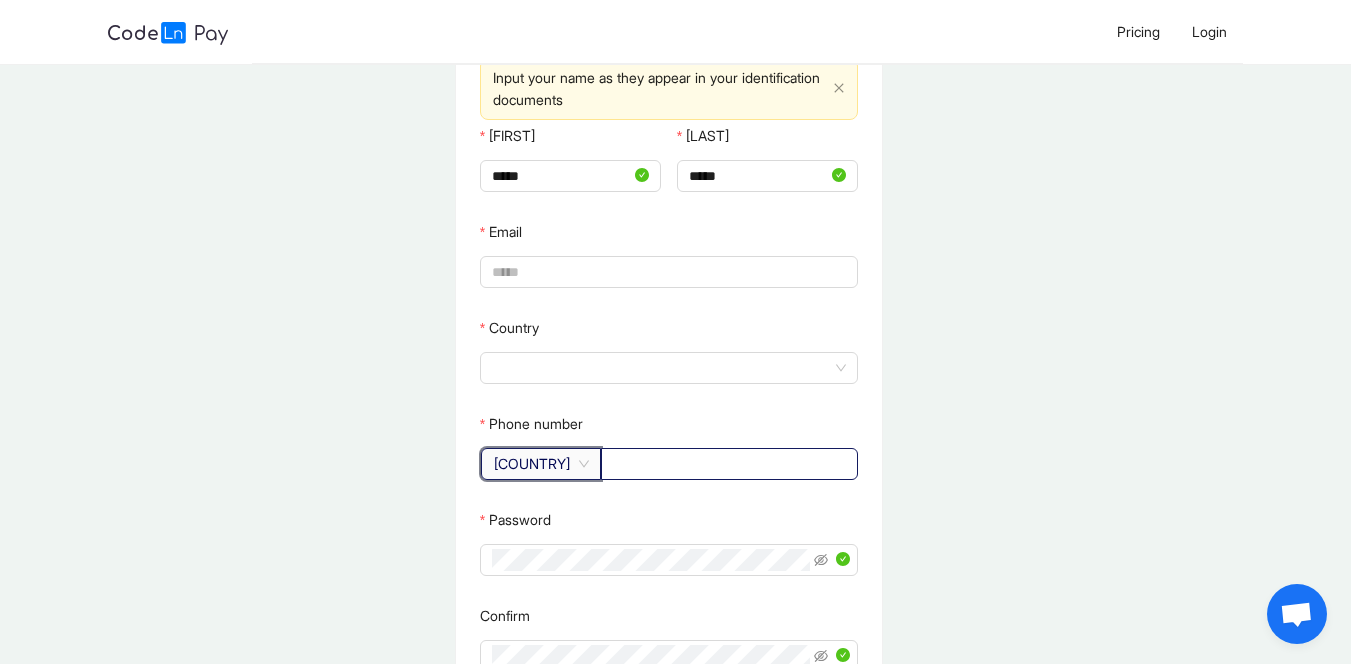 click at bounding box center (729, 464) 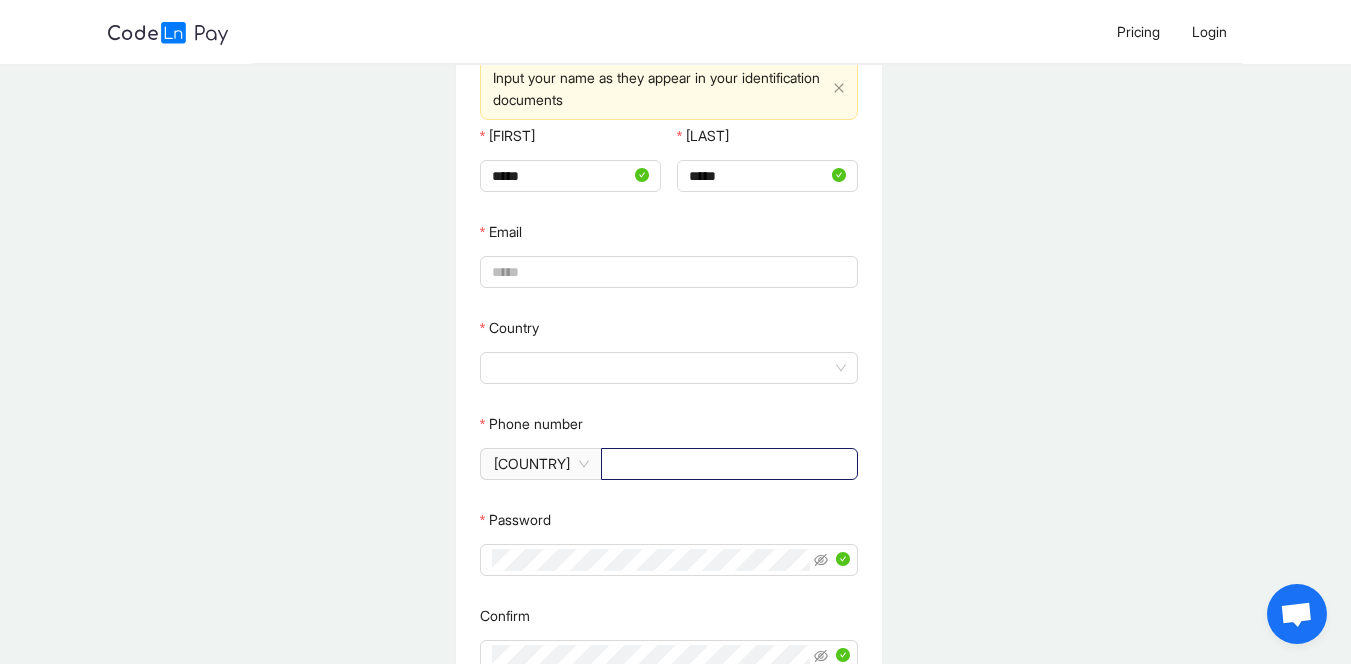 click at bounding box center [729, 464] 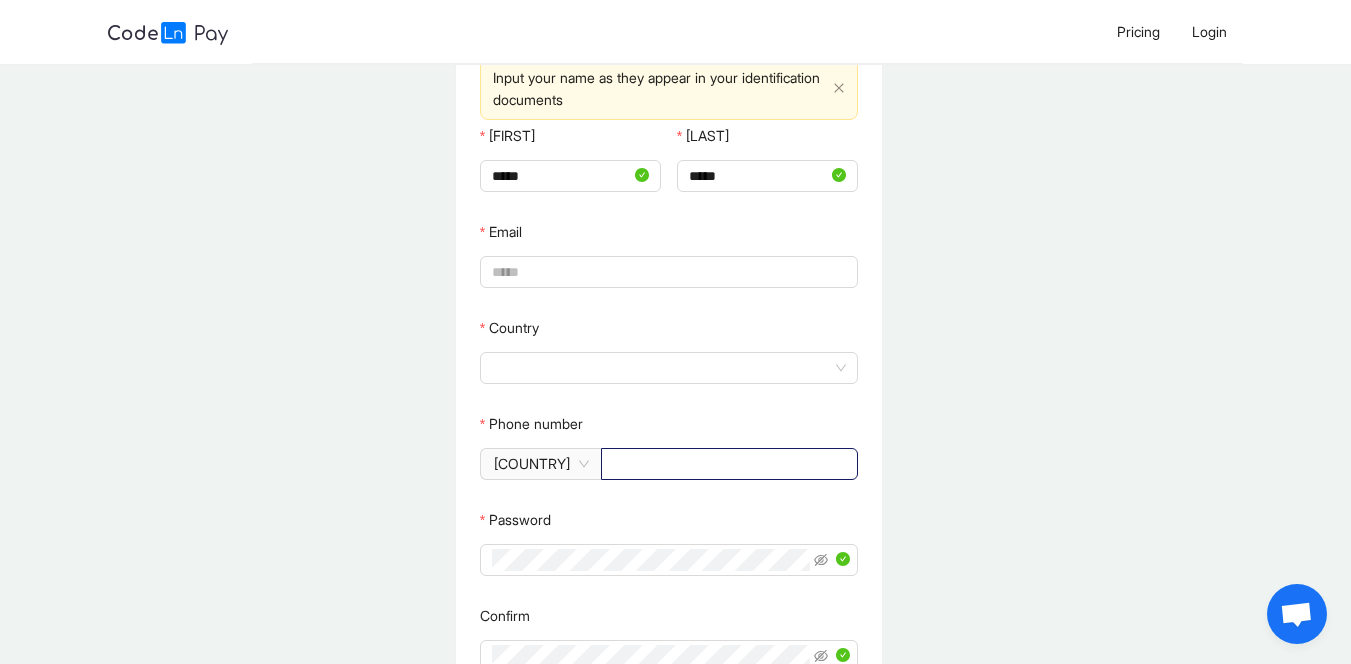 click on "Phone number" at bounding box center (727, 464) 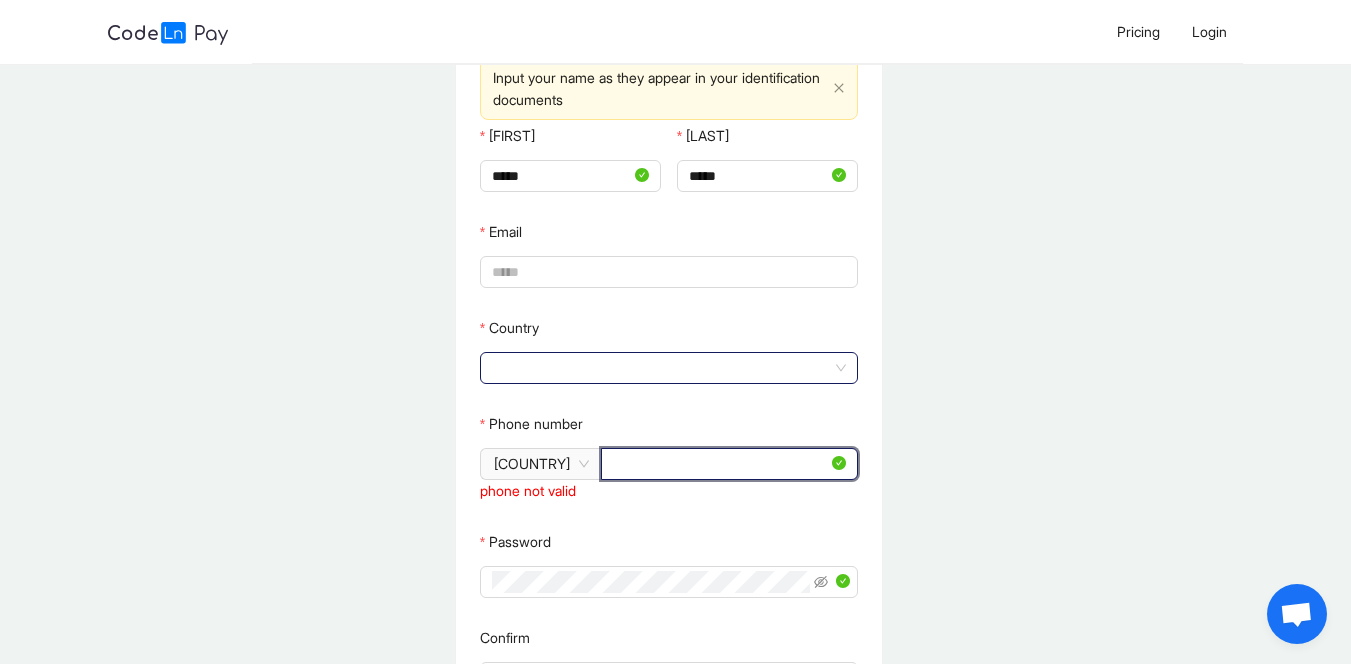 click 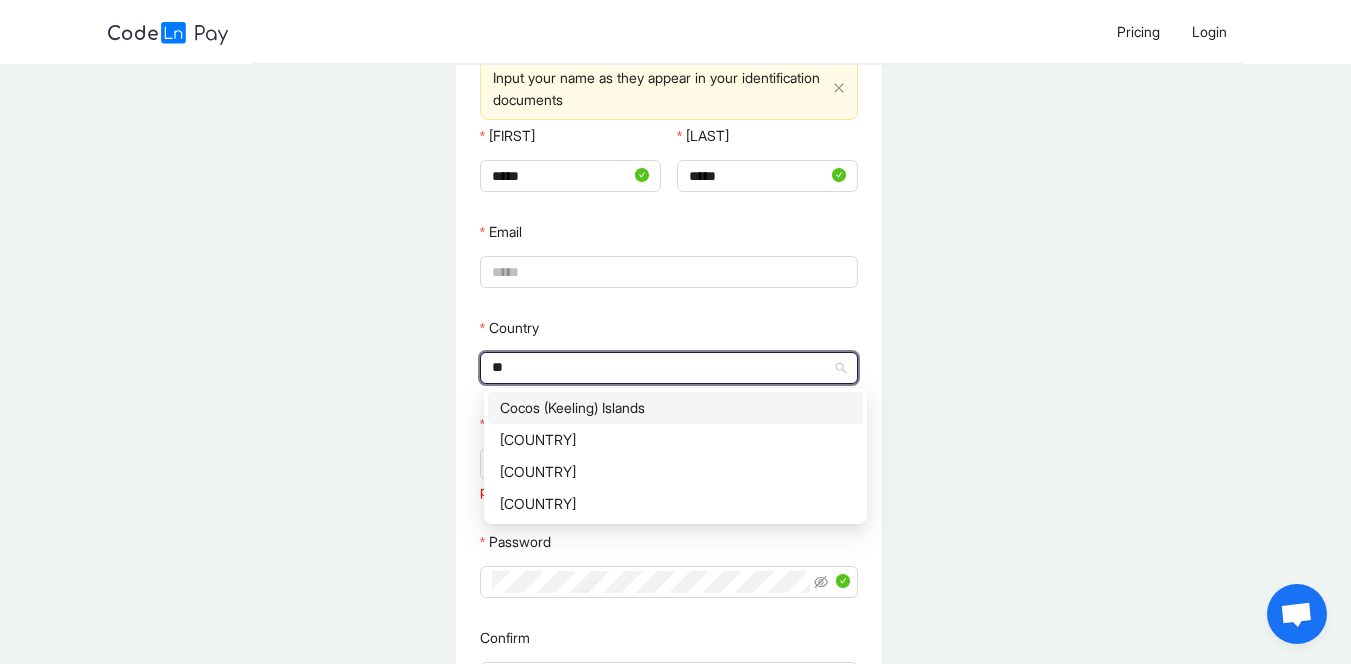 type on "*****" 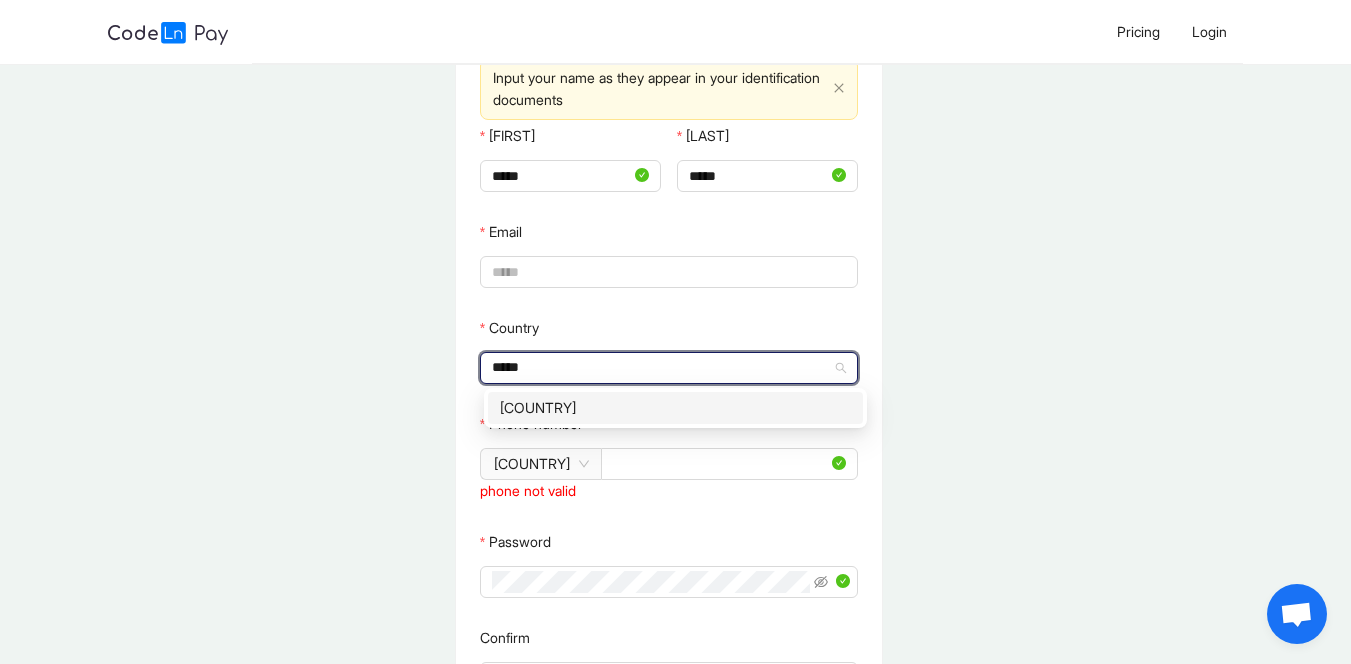 type 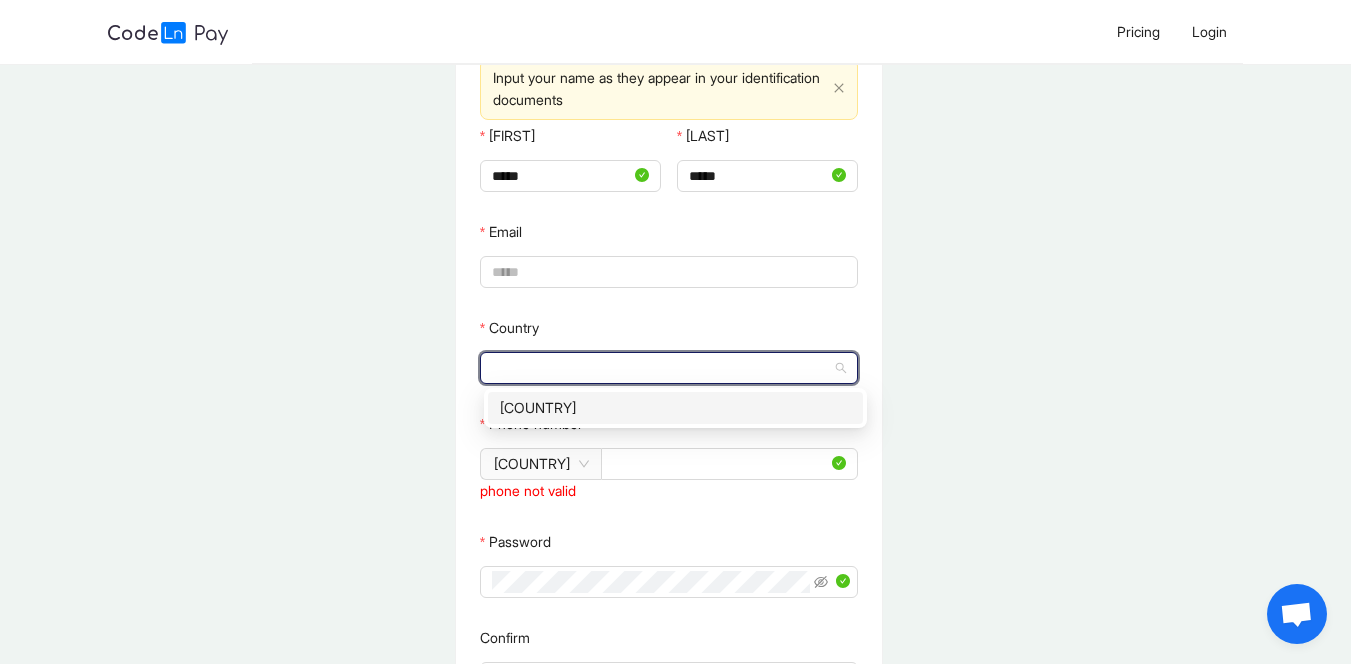 click on "Sign Up as Employee/Freelancer  Input your name as they appear in your identification documents [FIRST] [LAST]  [EMAIL] [COUNTRY] ********  phone not valid  Password Confirm Submit  Already have an account?   Sign in  Are you looking to Signup as an Employer   Start here" at bounding box center (668, 424) 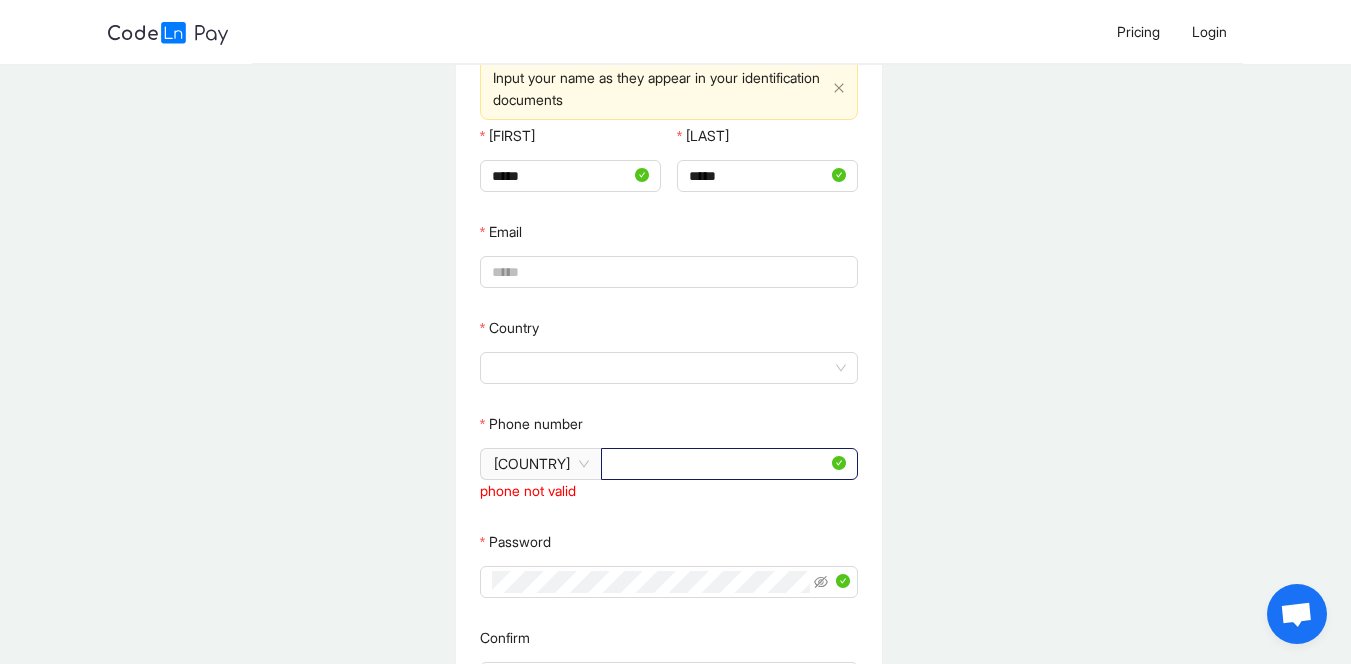 click on "**********" at bounding box center [720, 464] 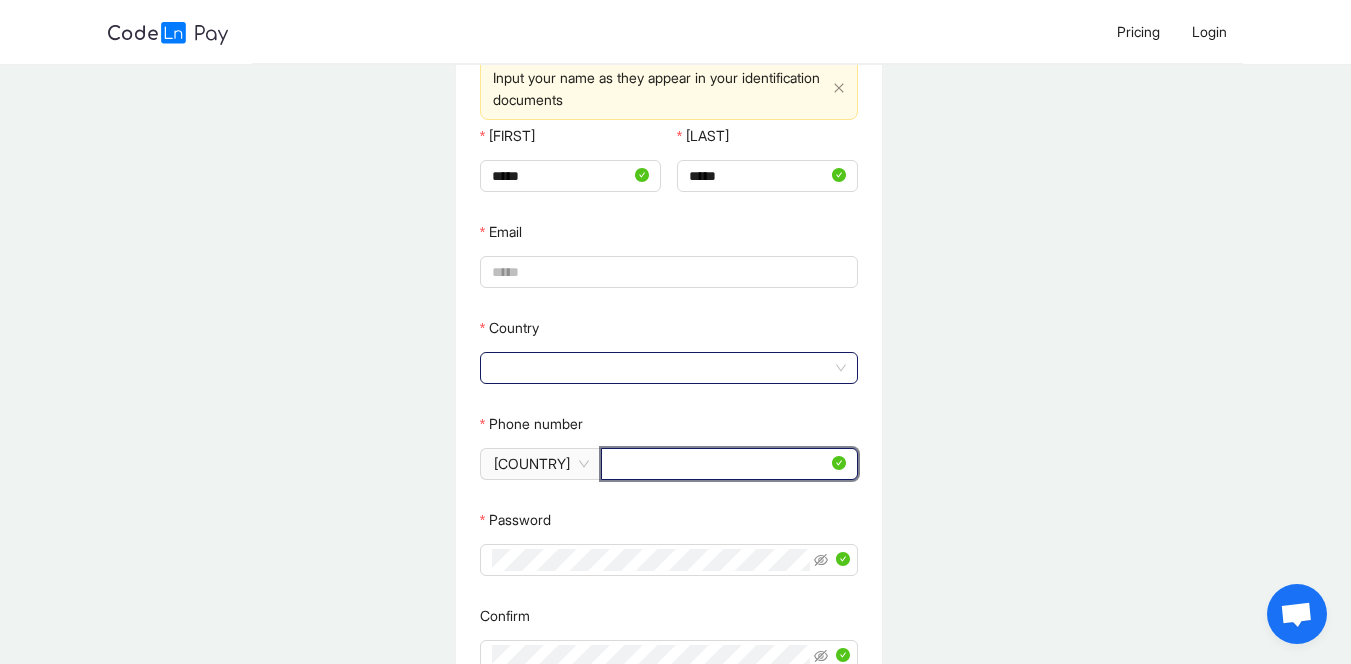click 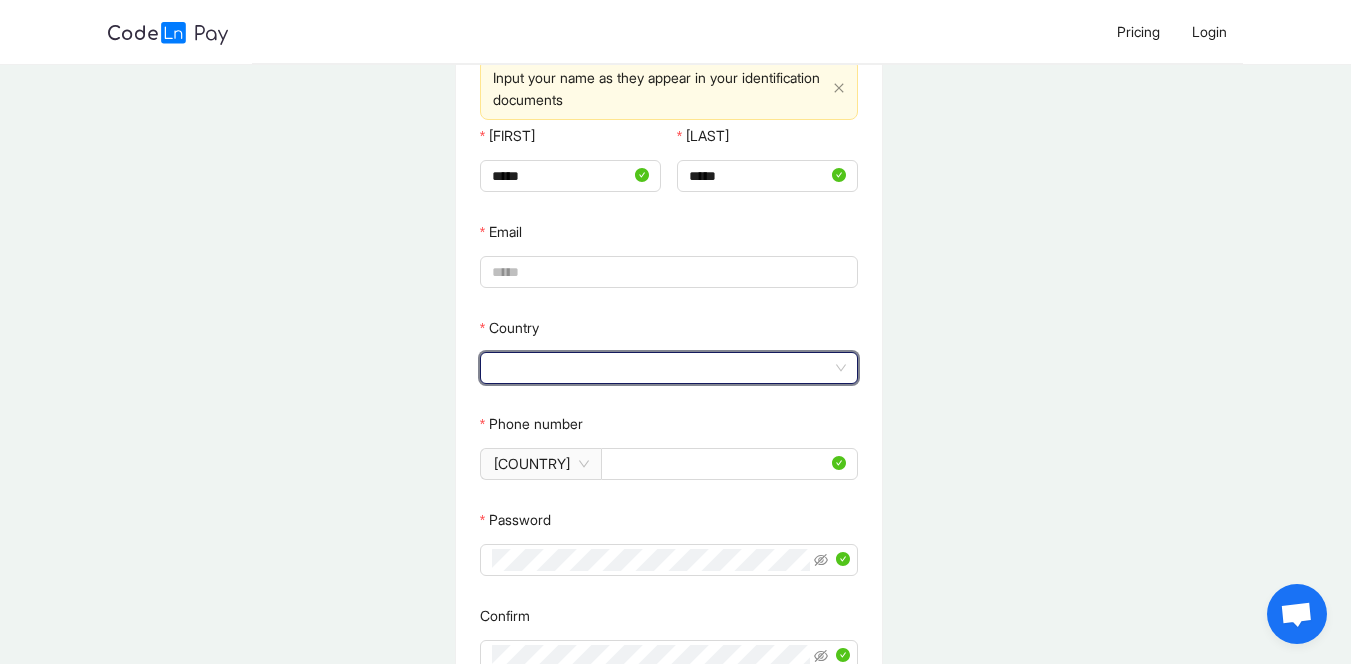 type on "*" 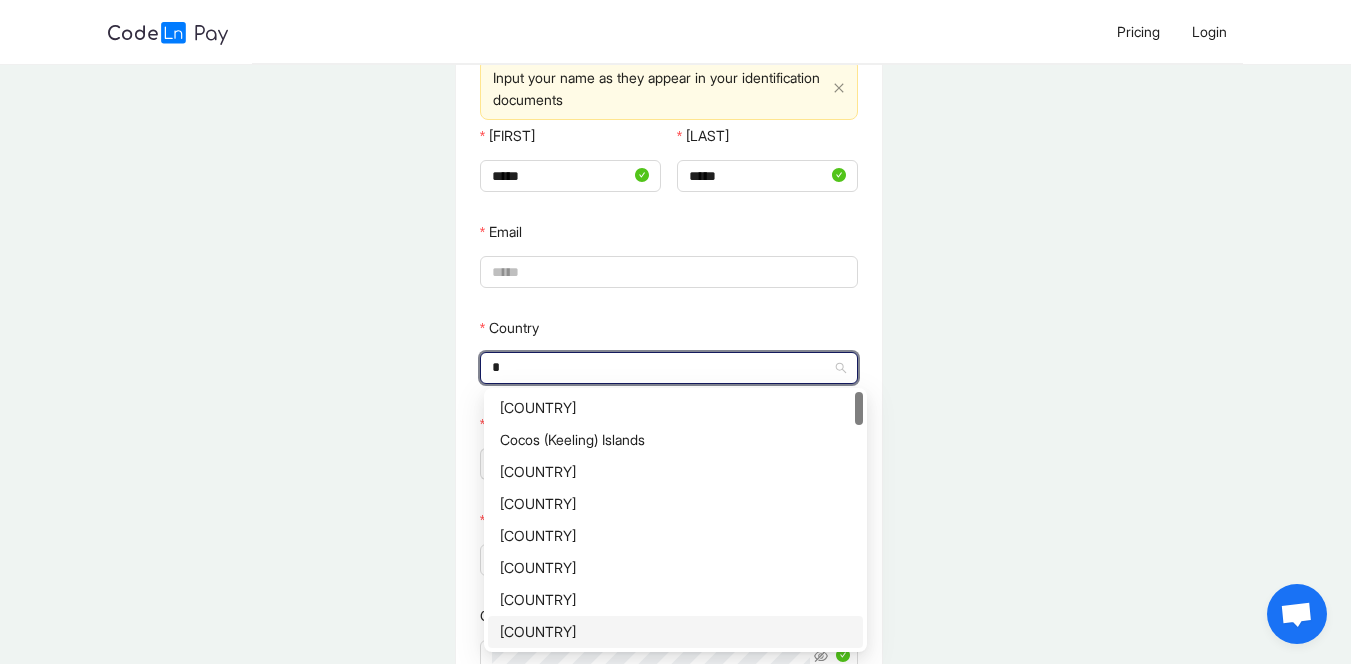 click on "[COUNTRY]" at bounding box center (675, 632) 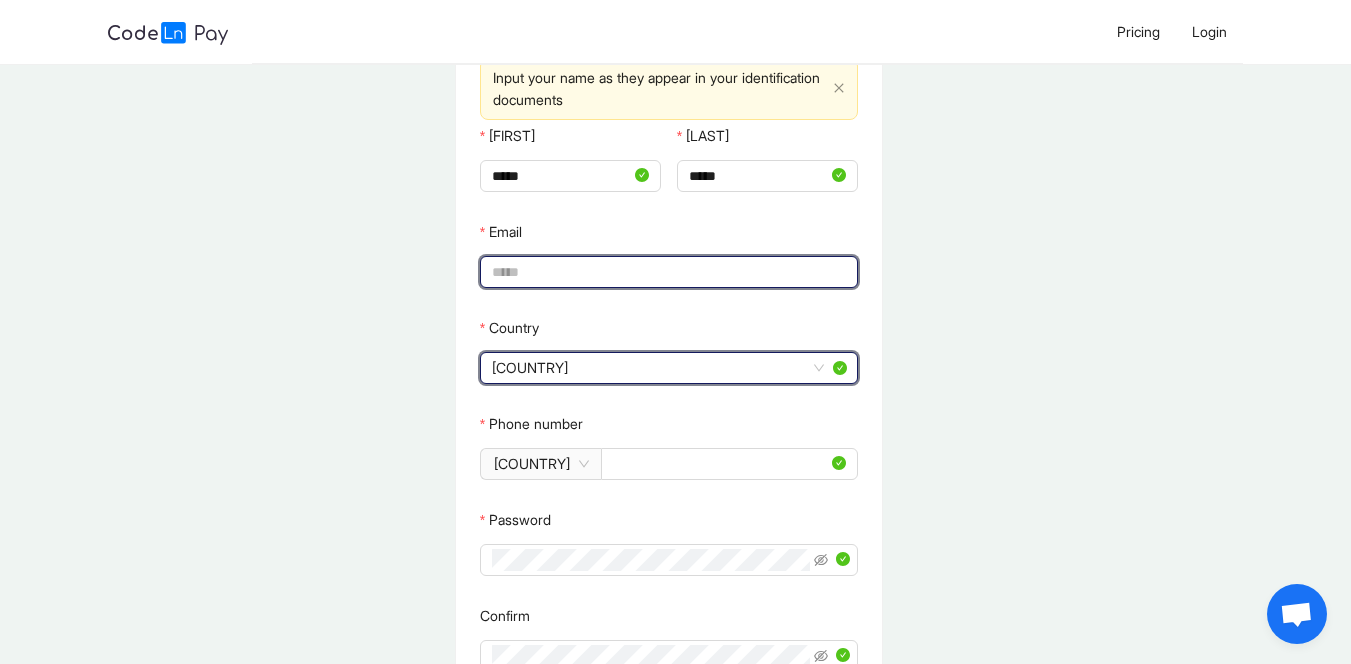 click on "Email" at bounding box center (667, 272) 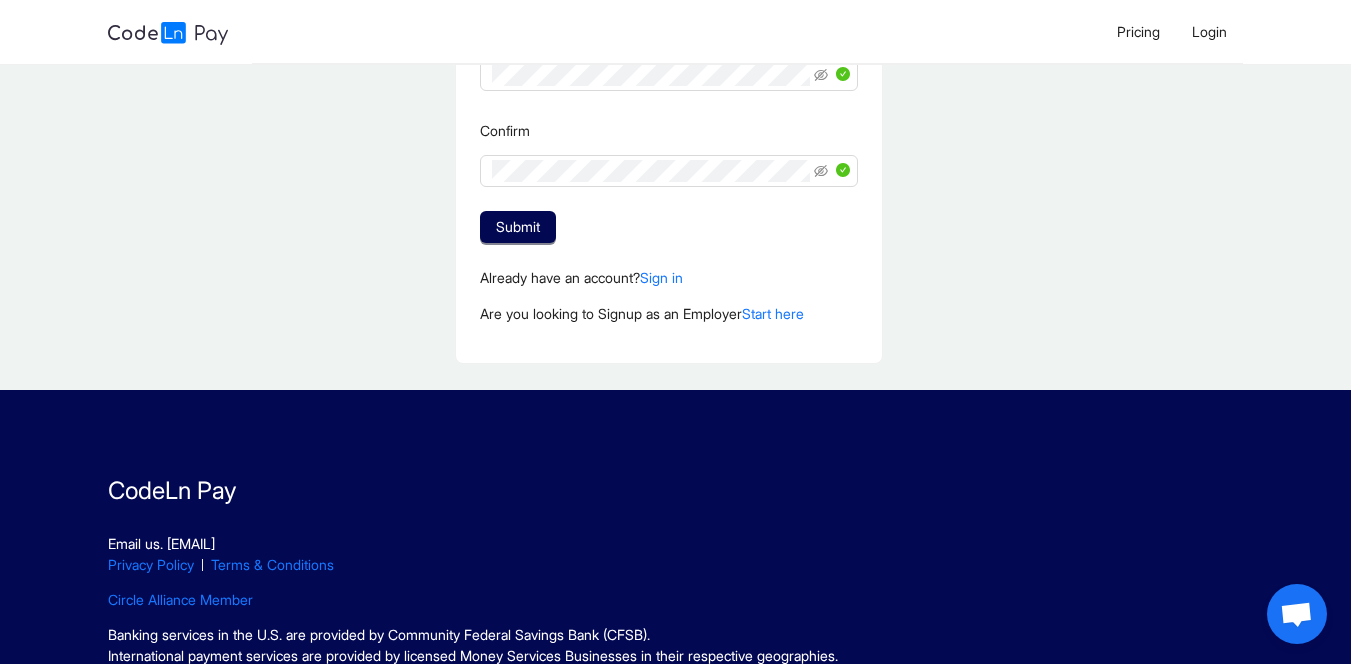 scroll, scrollTop: 602, scrollLeft: 0, axis: vertical 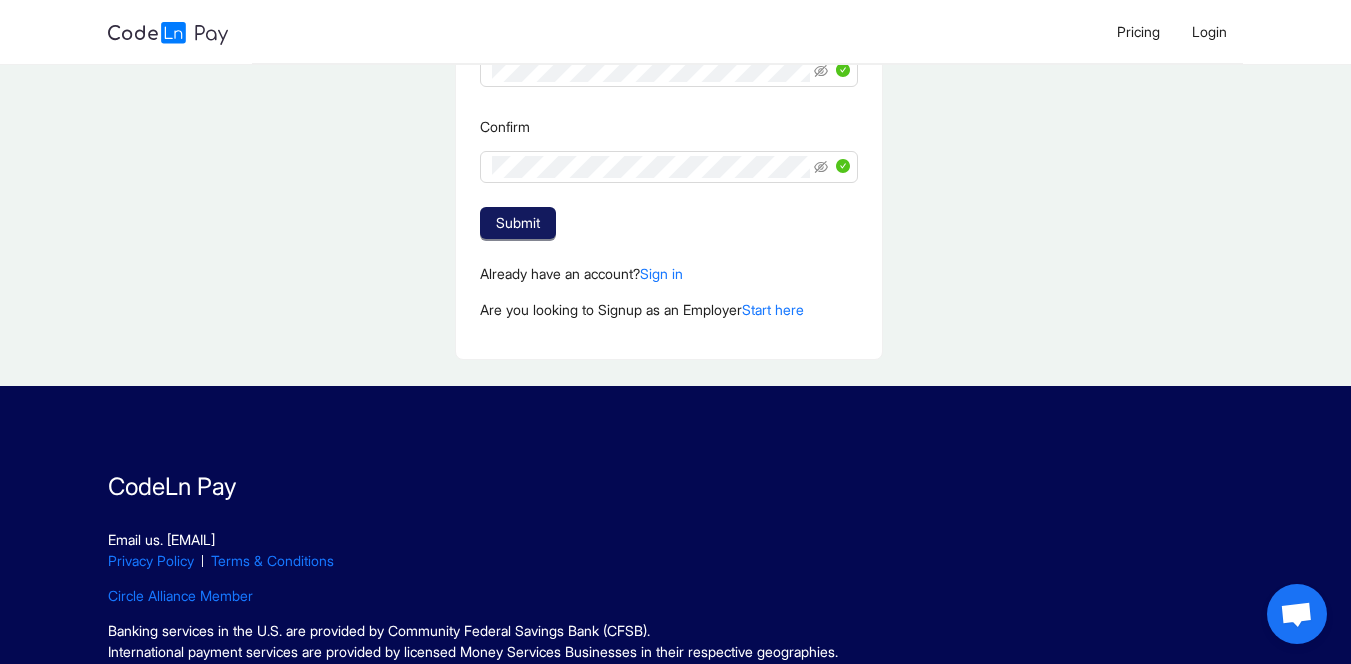 type on "**********" 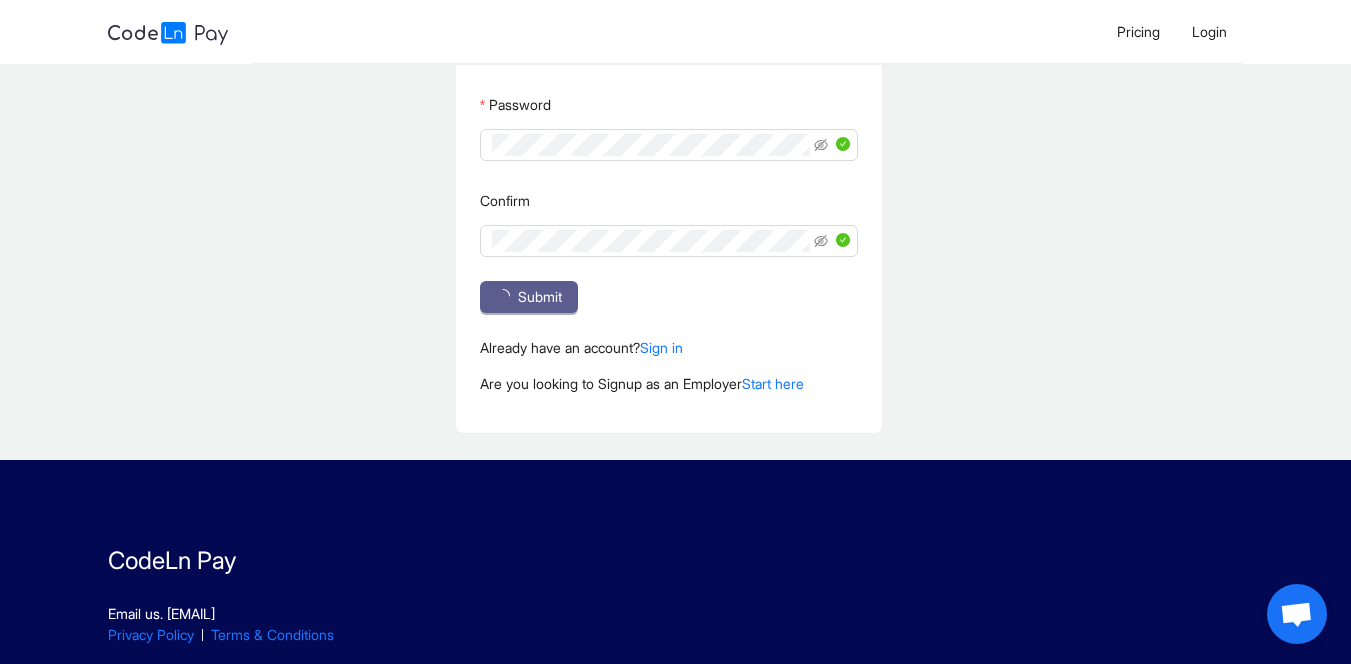 scroll, scrollTop: 512, scrollLeft: 0, axis: vertical 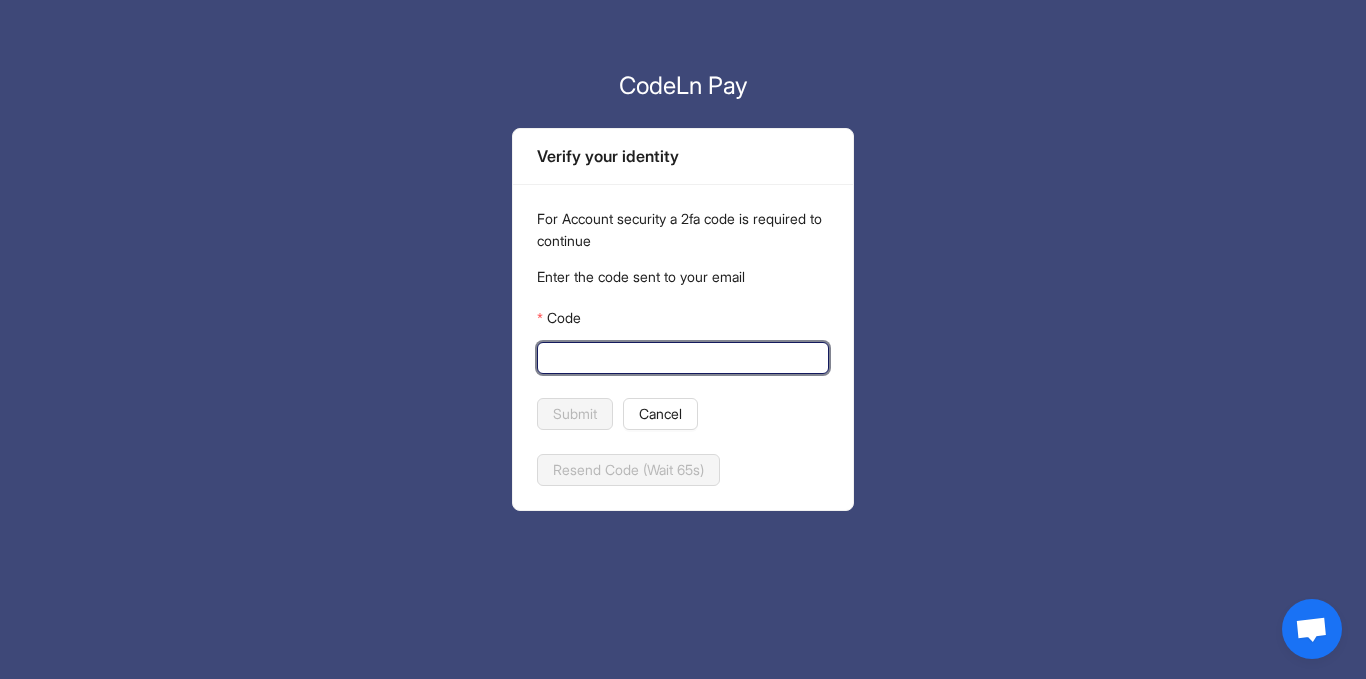paste on "*" 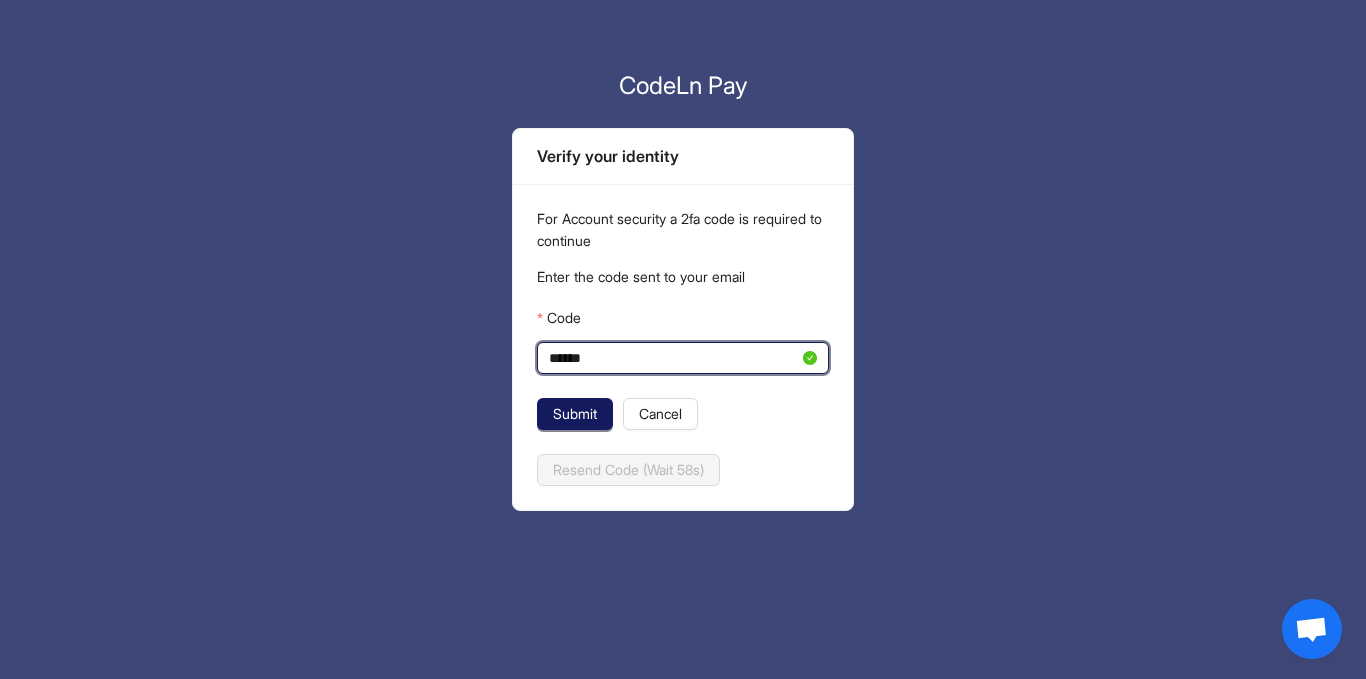 type on "******" 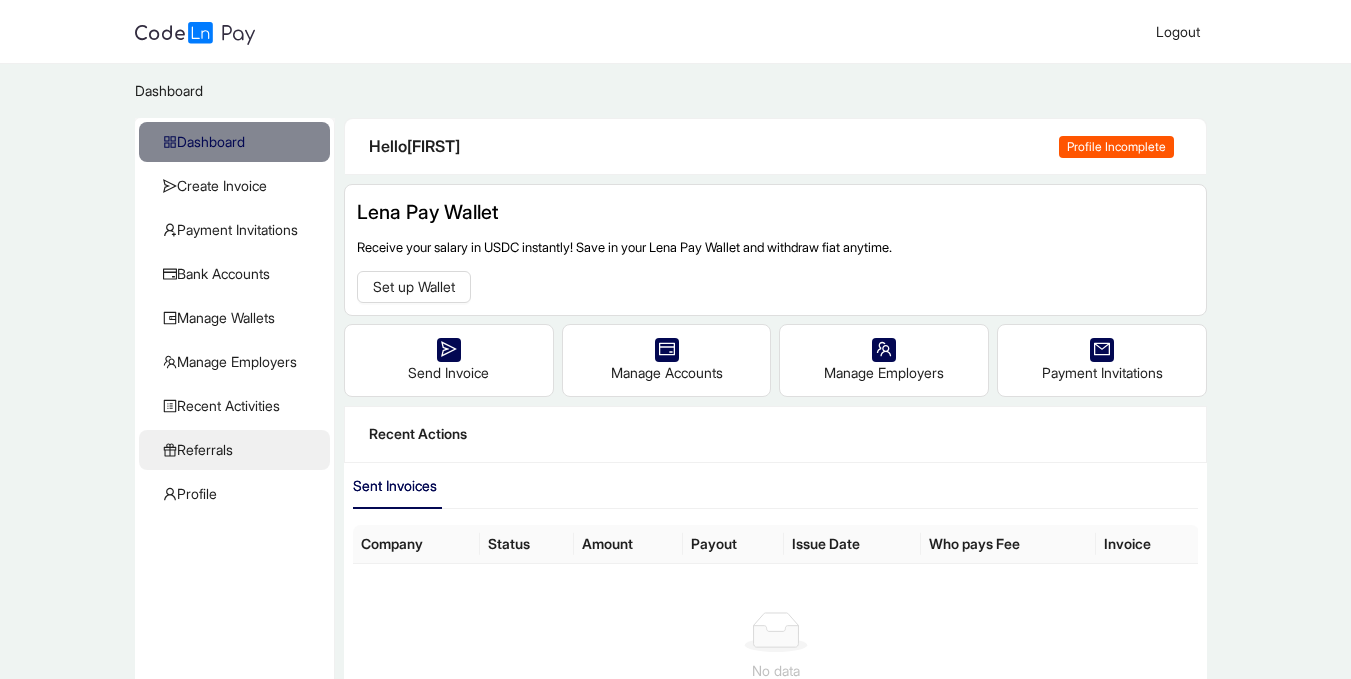 click on "Referrals" 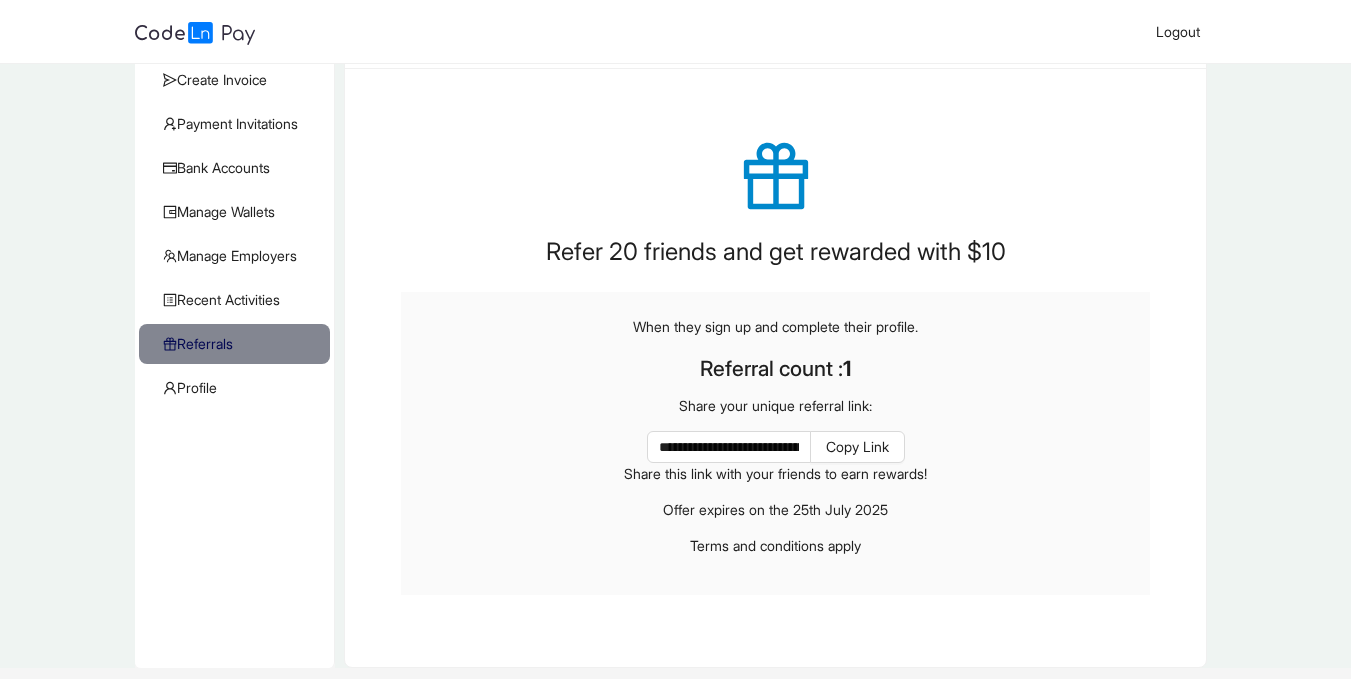 scroll, scrollTop: 61, scrollLeft: 0, axis: vertical 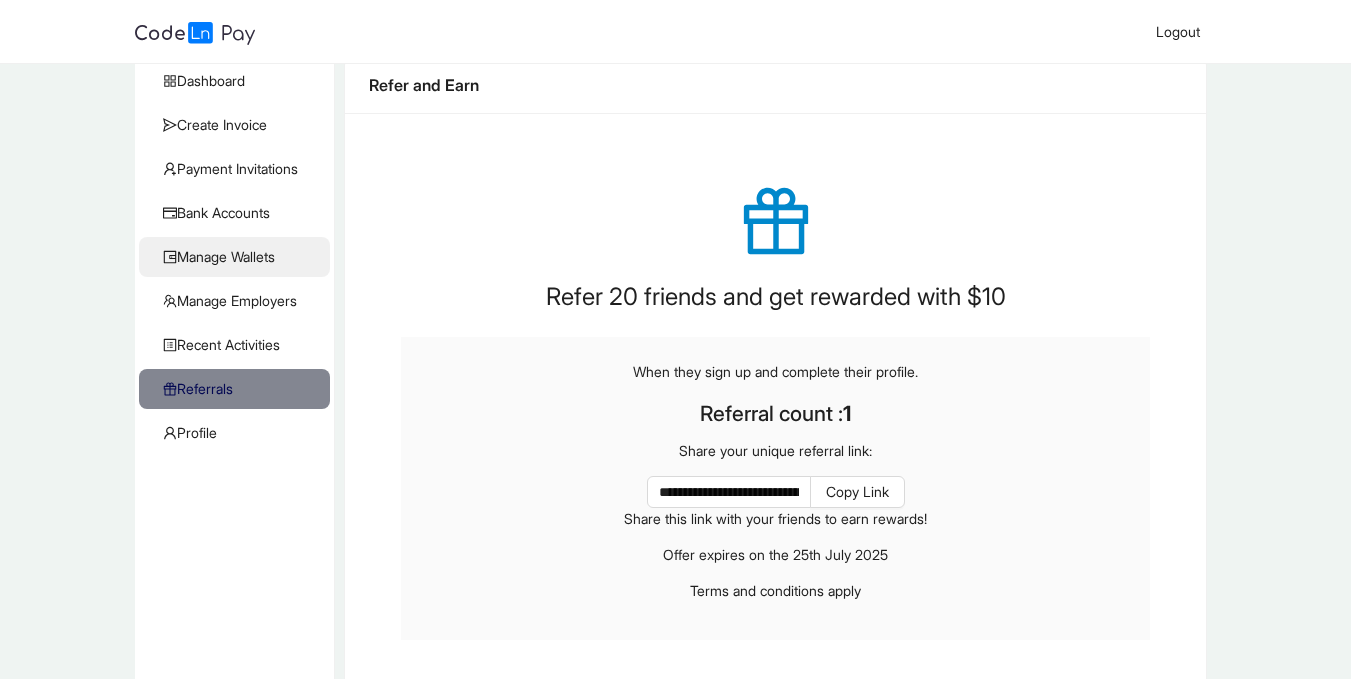 click on "Manage Wallets" 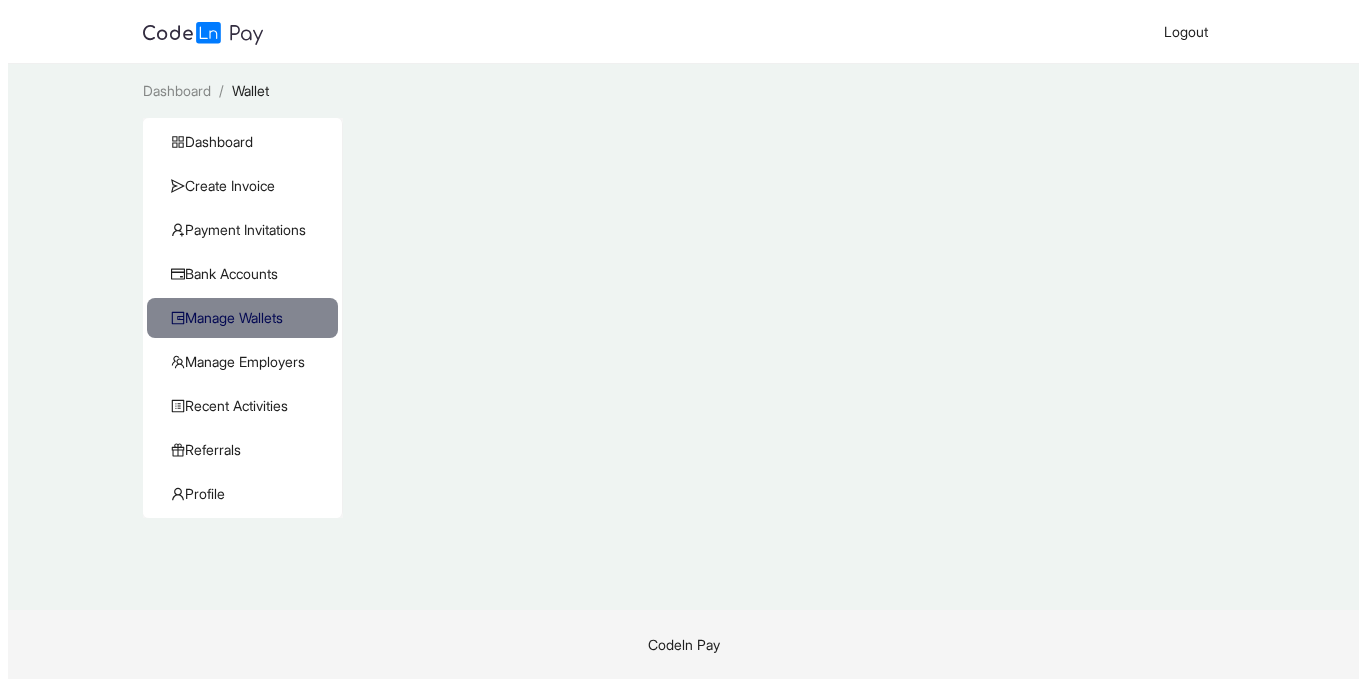 scroll, scrollTop: 0, scrollLeft: 0, axis: both 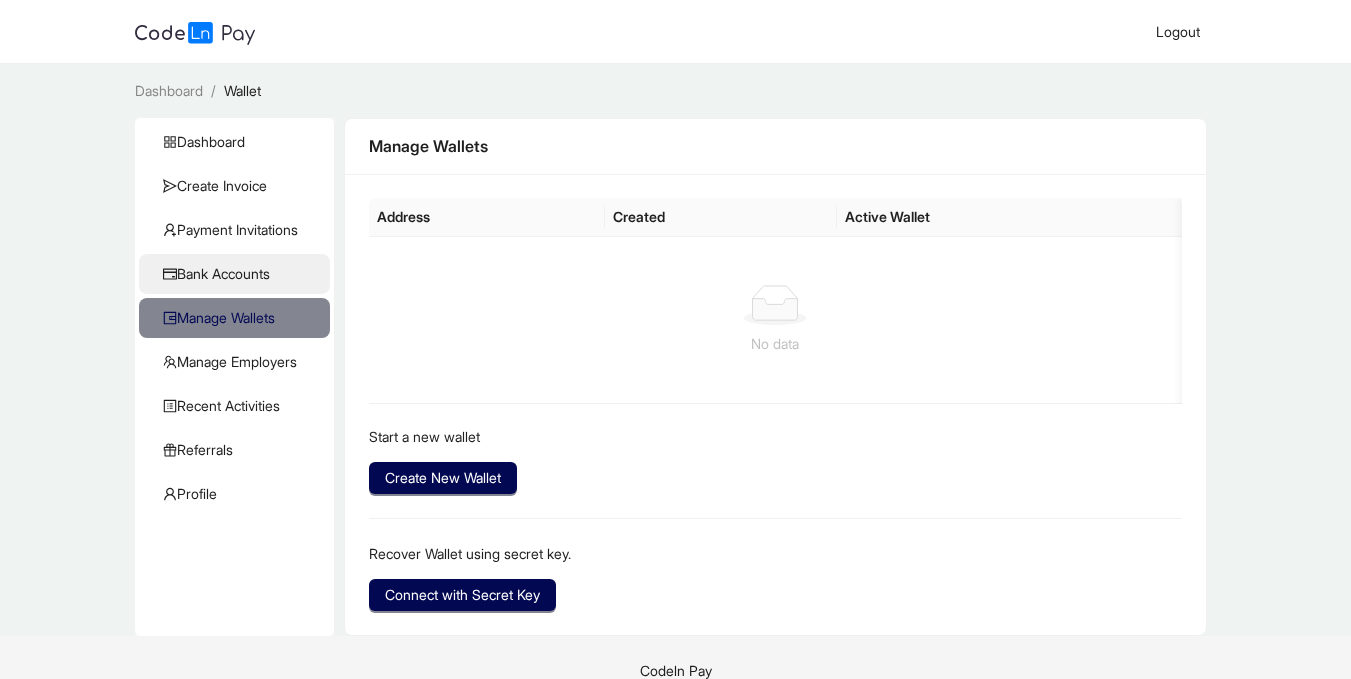 click on "Bank Accounts" 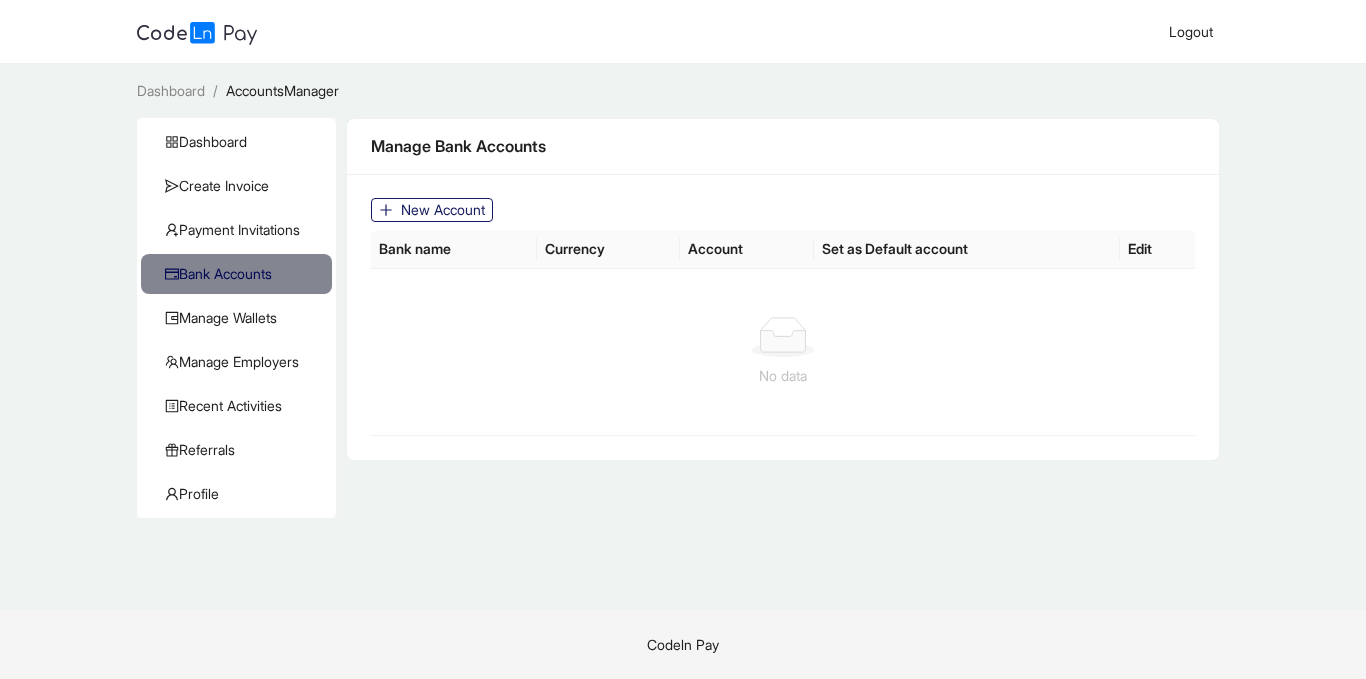 click on "New Account" 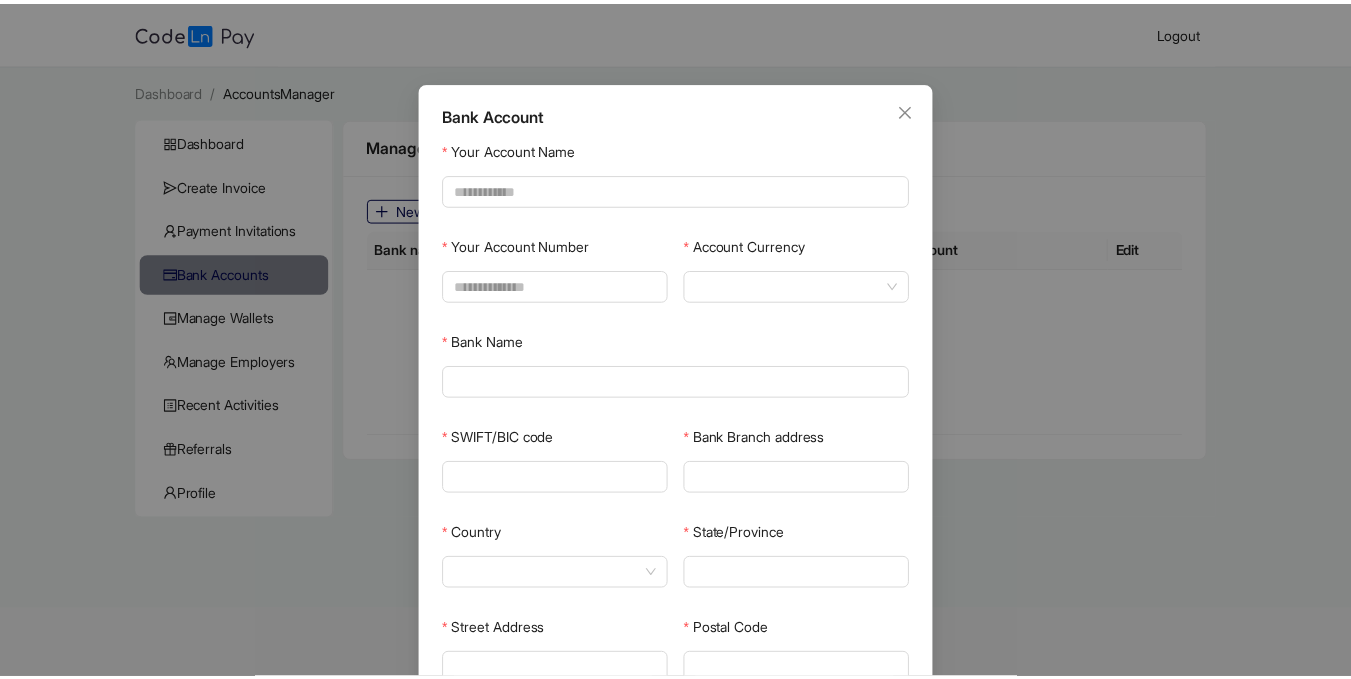 scroll, scrollTop: 0, scrollLeft: 0, axis: both 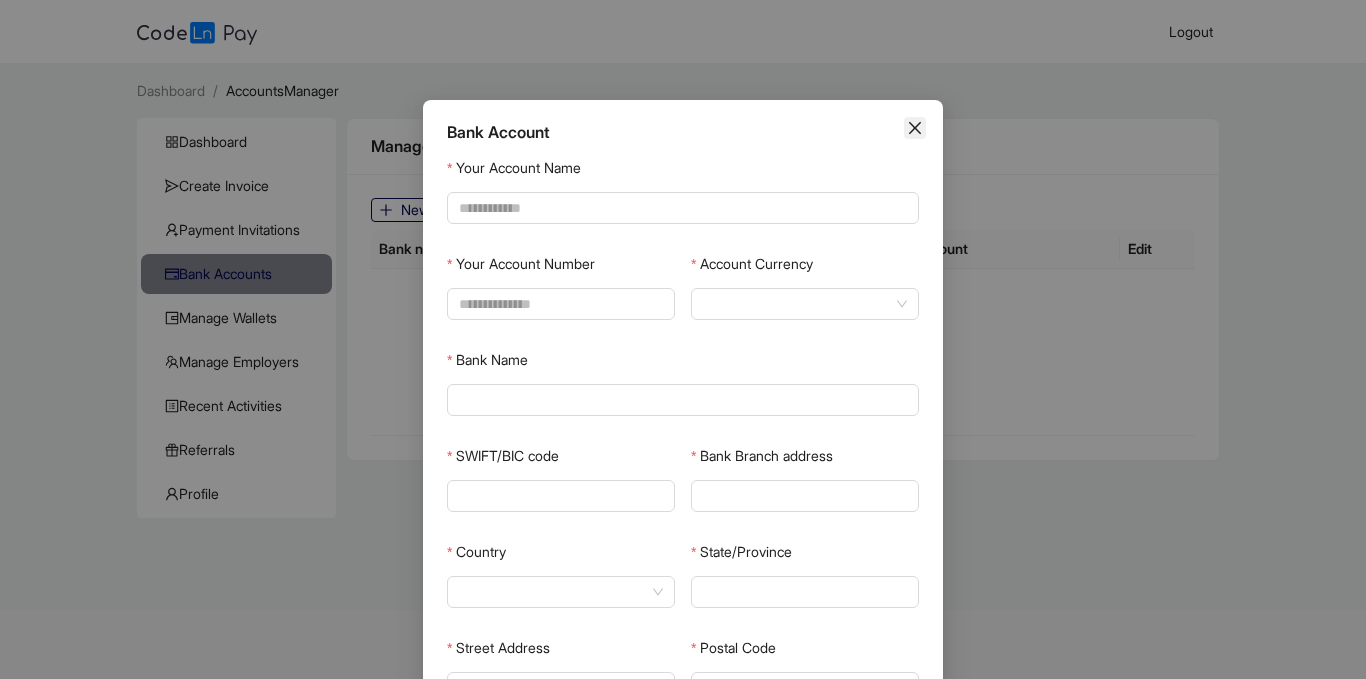 click 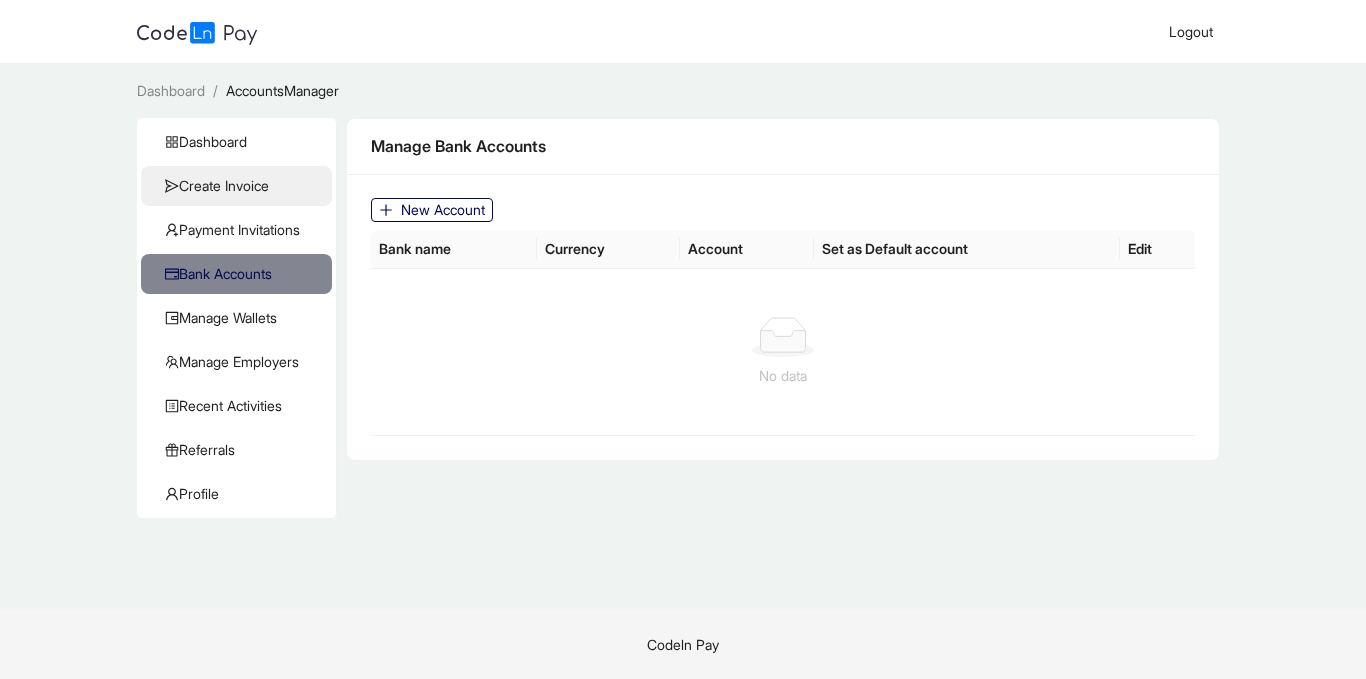 click on "Create Invoice" 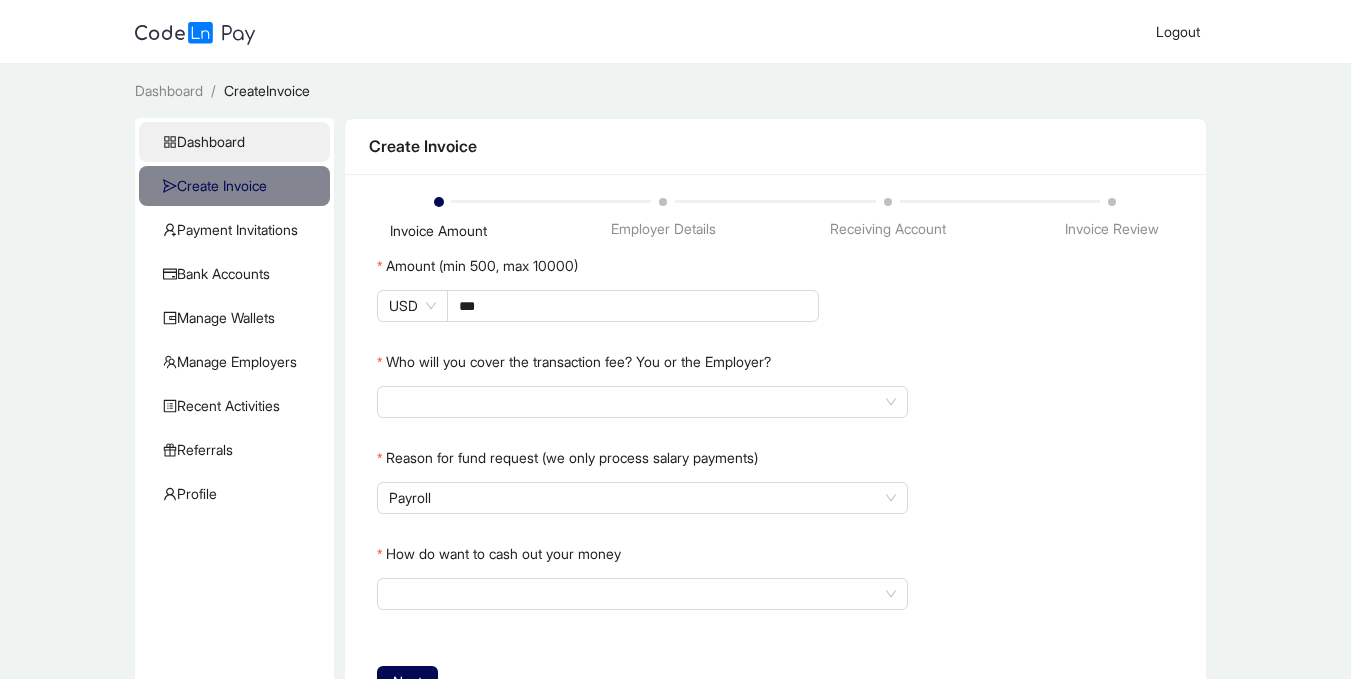 click on "Dashboard" 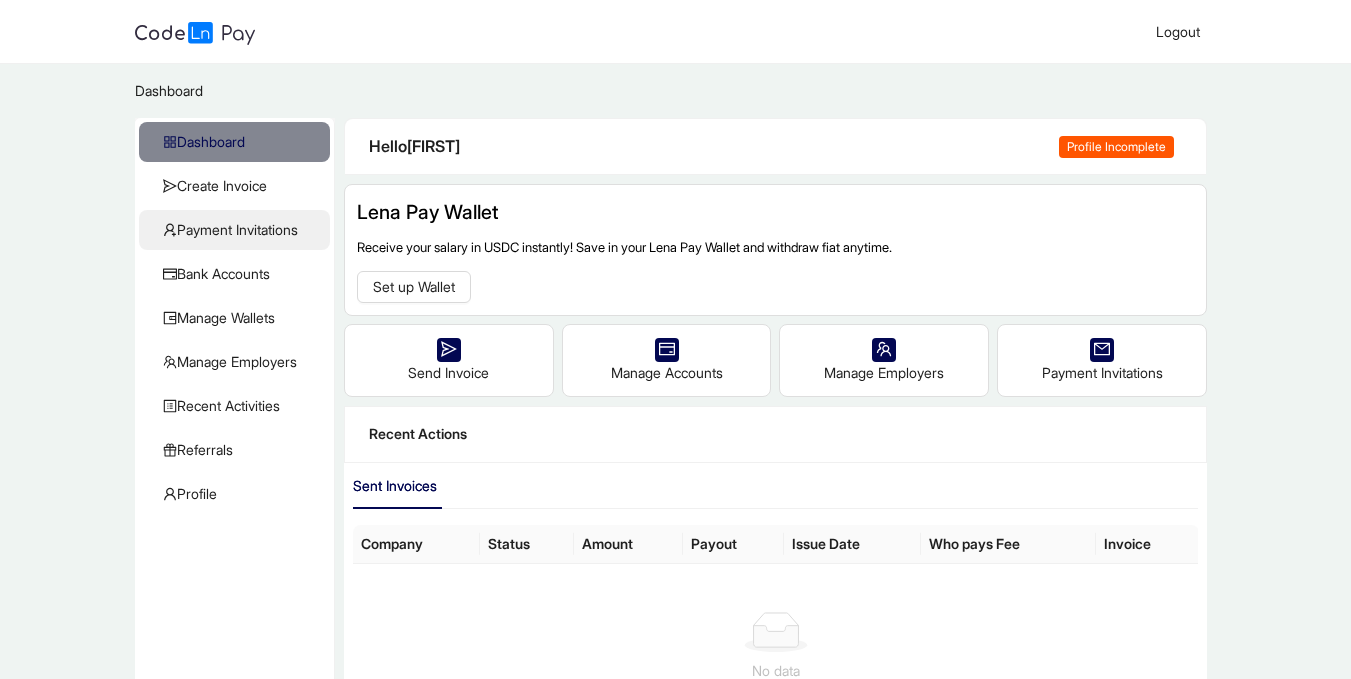 click on "Payment Invitations" 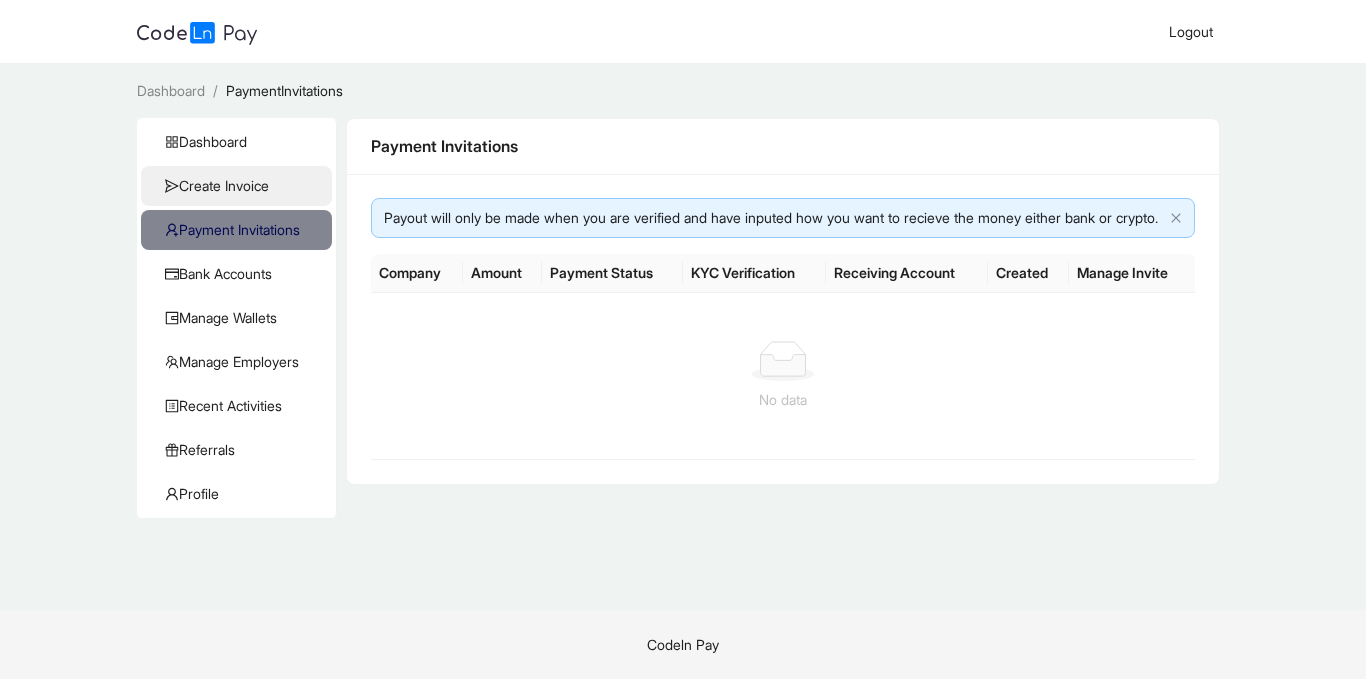drag, startPoint x: 238, startPoint y: 211, endPoint x: 240, endPoint y: 194, distance: 17.117243 